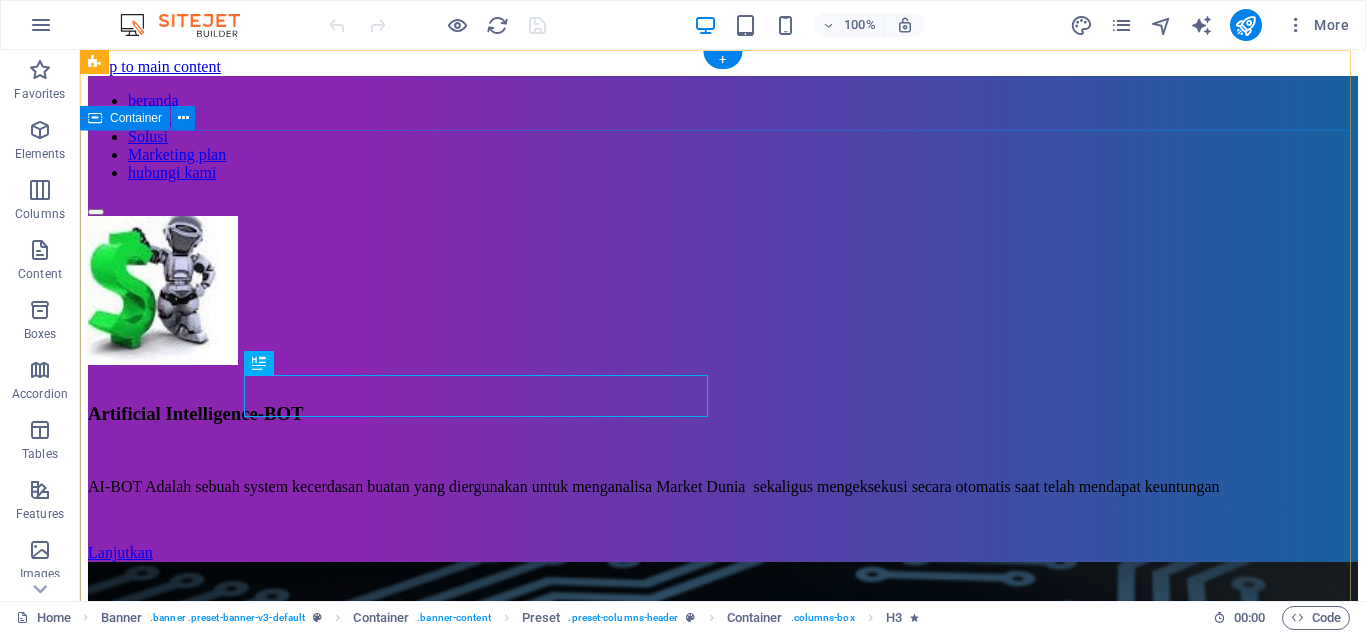 scroll, scrollTop: 0, scrollLeft: 0, axis: both 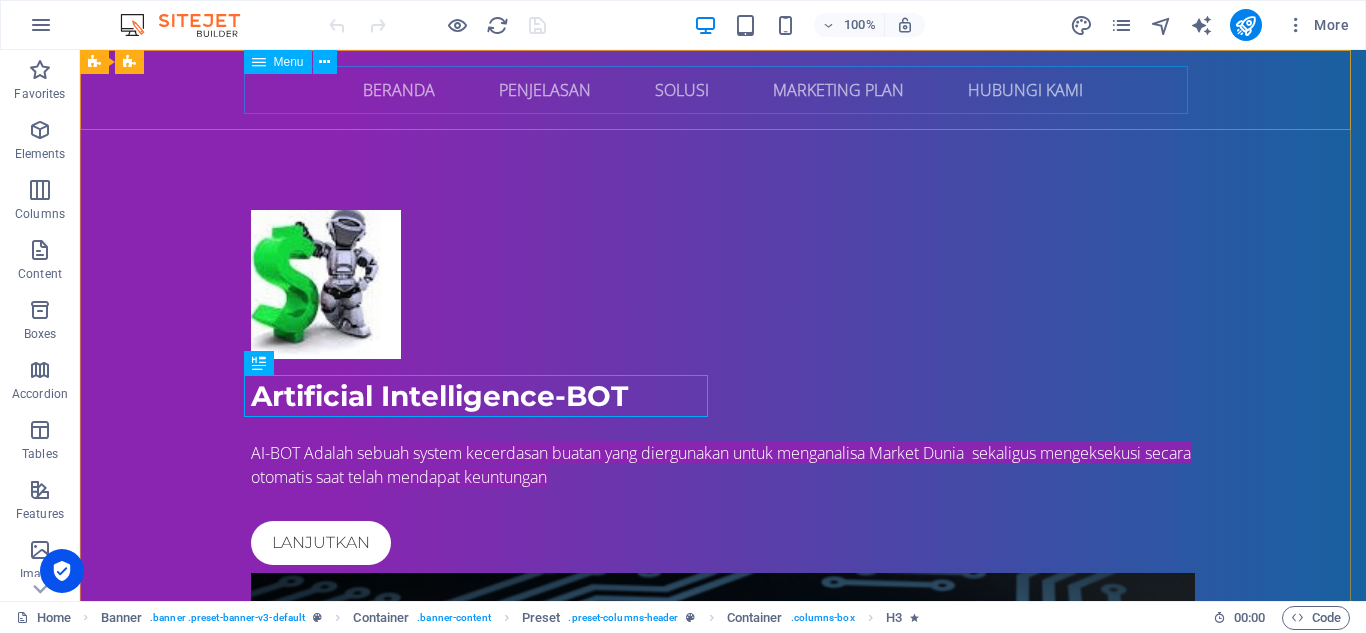 click on "Menu" at bounding box center [289, 62] 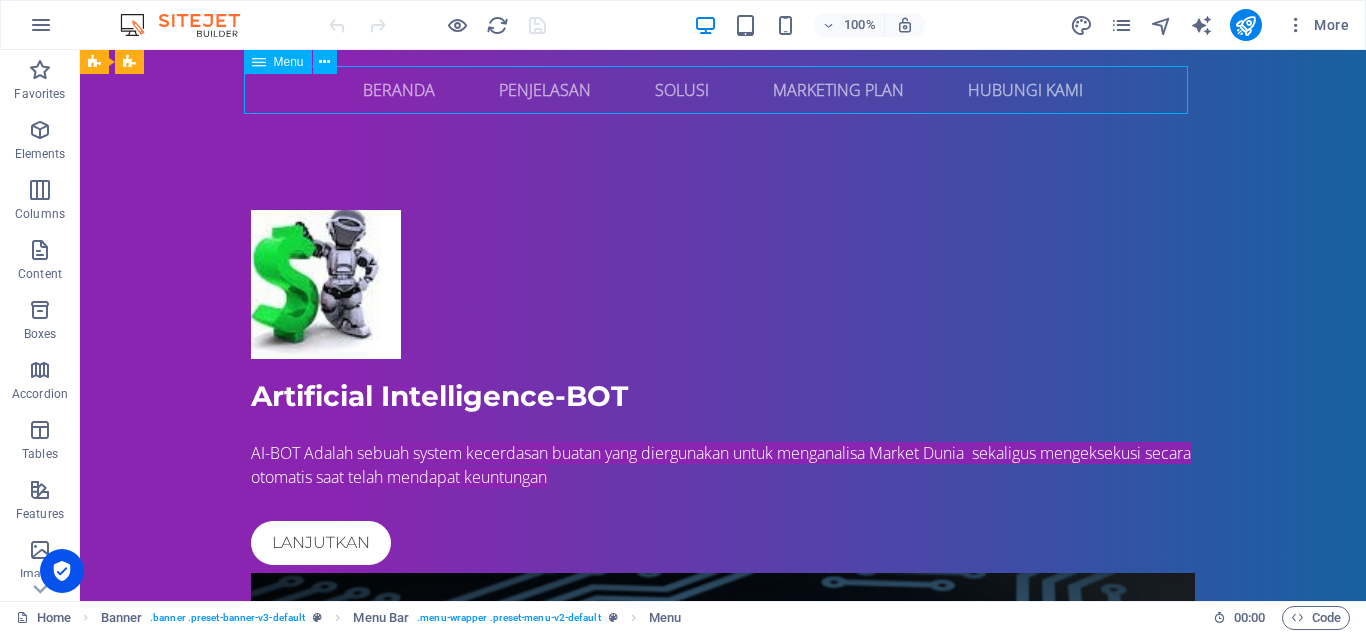 click on "Menu" at bounding box center (289, 62) 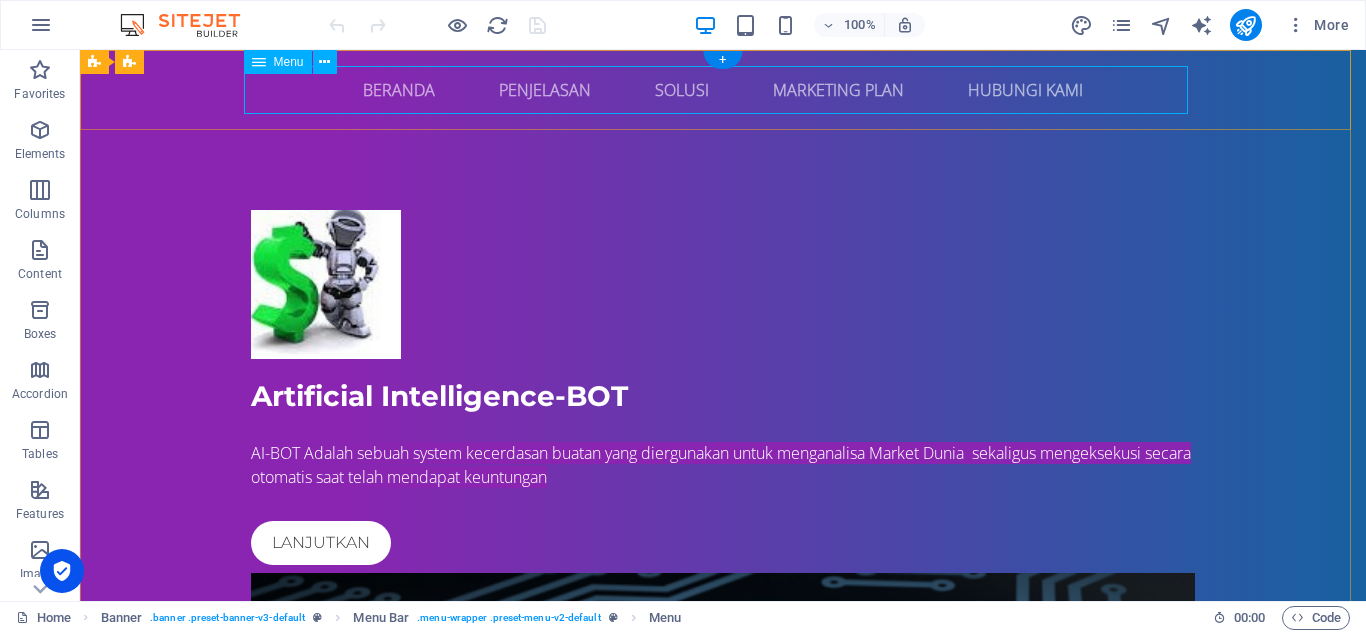 click on "beranda penjelasan Solusi Marketing plan hubungi kami" at bounding box center [723, 90] 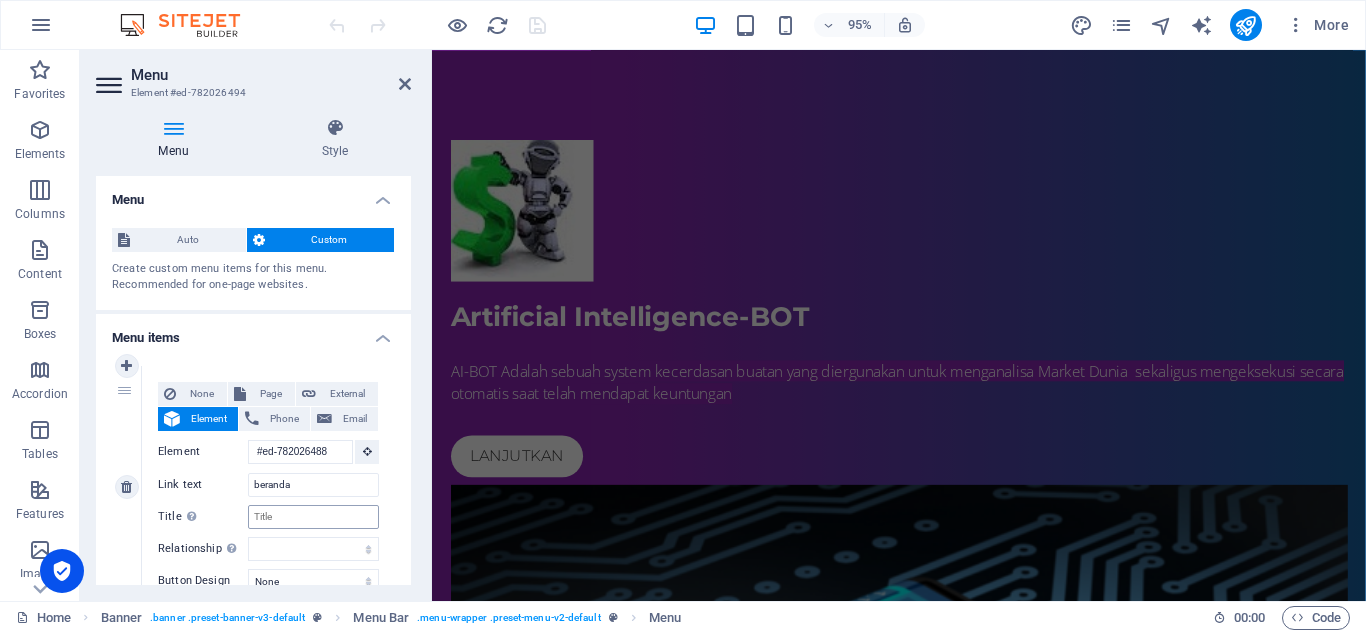 scroll, scrollTop: 0, scrollLeft: 0, axis: both 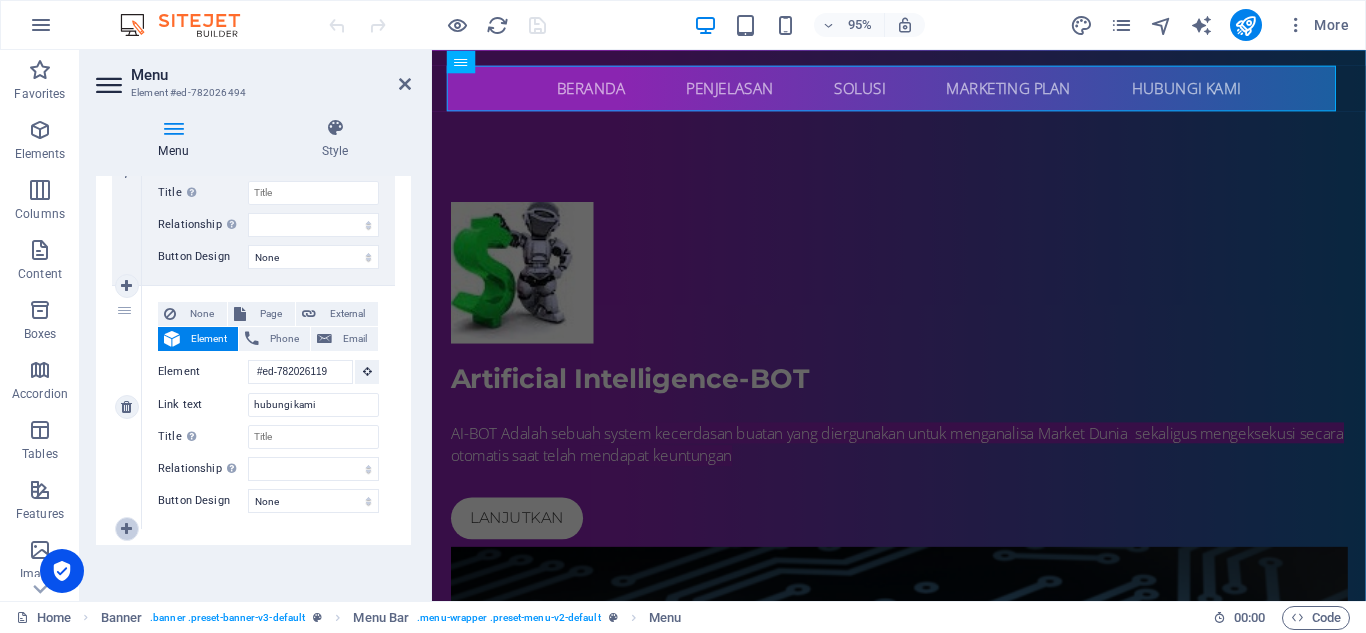 click at bounding box center [126, 529] 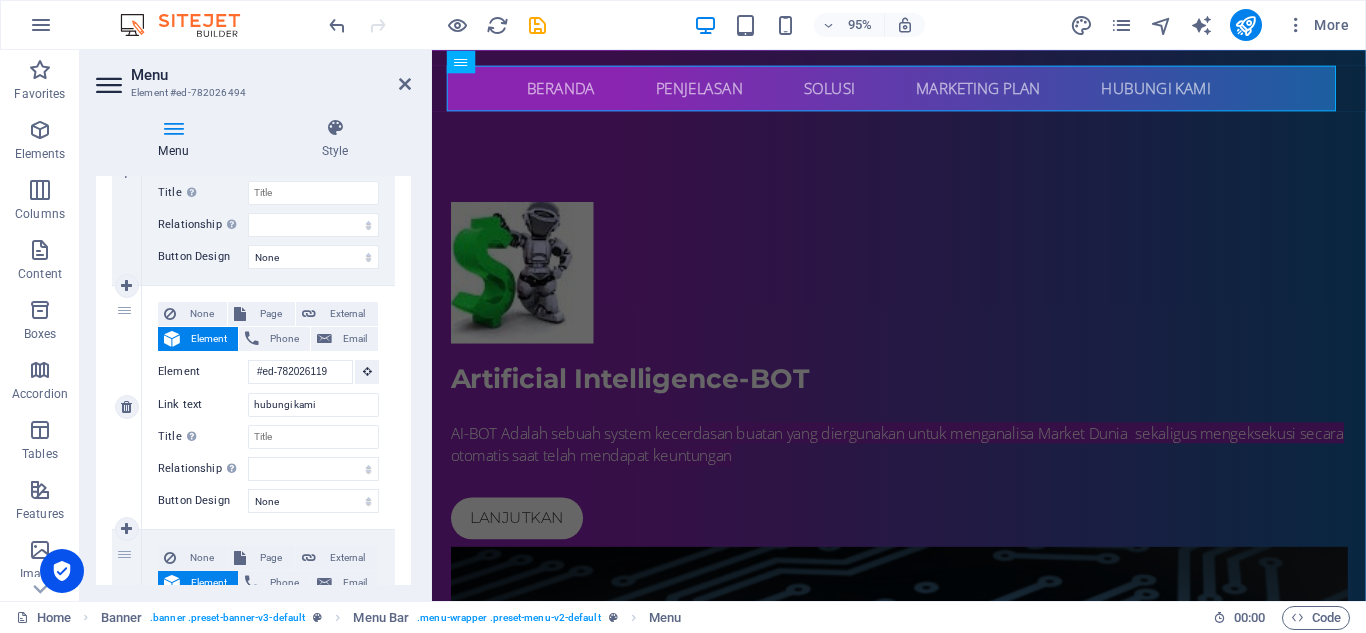 scroll, scrollTop: 1256, scrollLeft: 0, axis: vertical 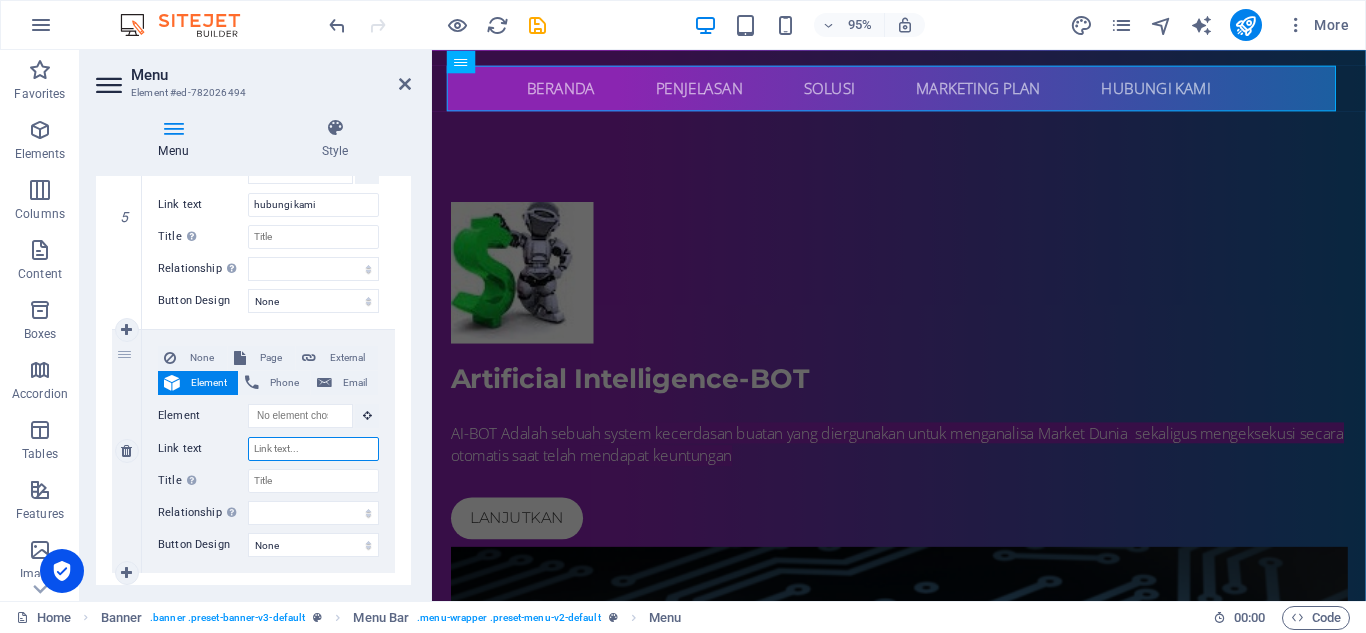 click on "Link text" at bounding box center [313, 449] 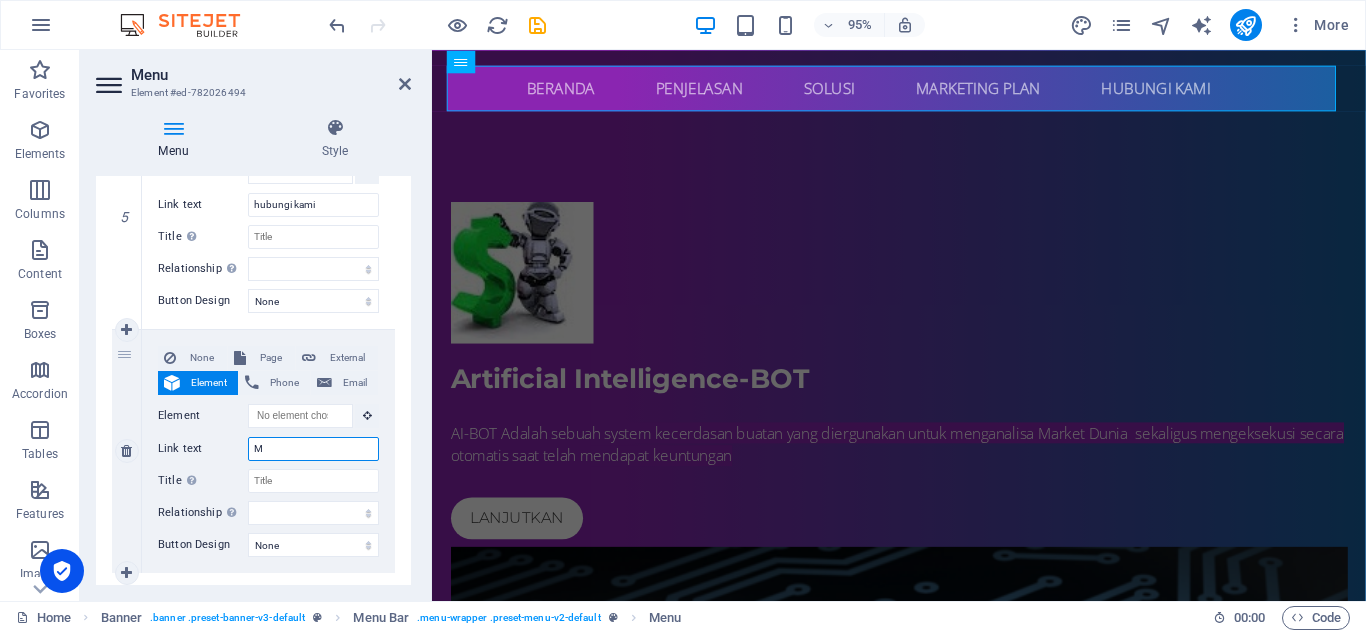 type on "Me" 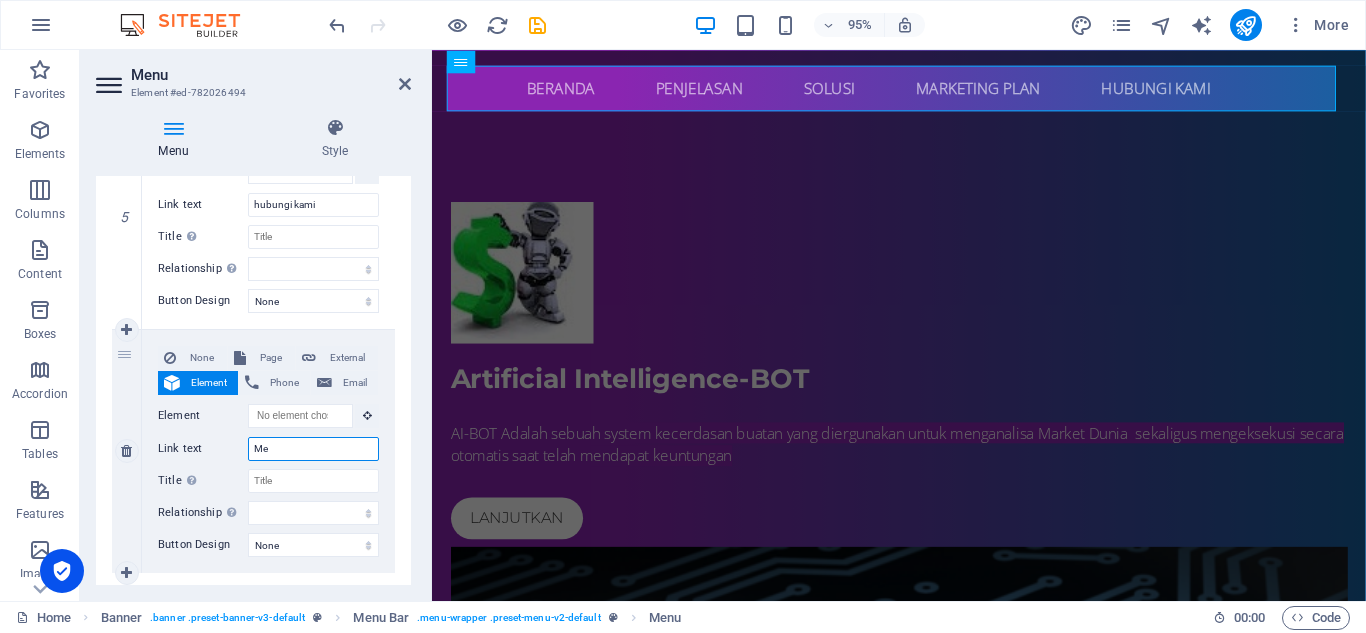 select 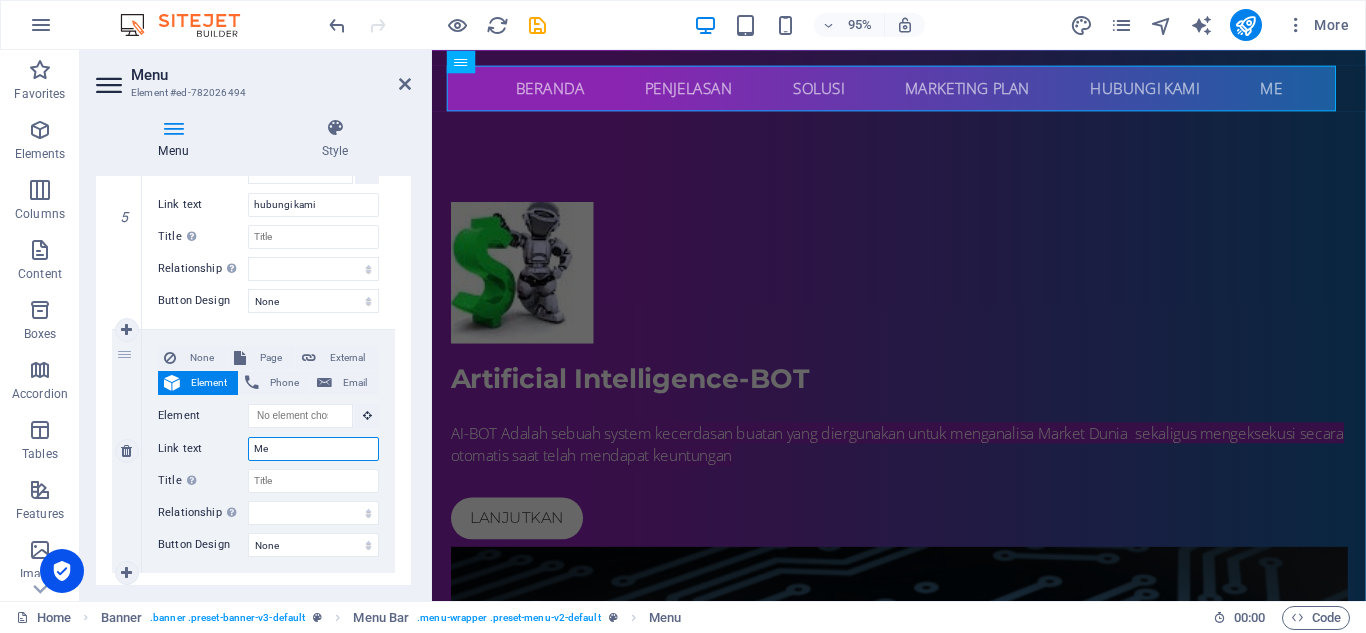 type on "Mem" 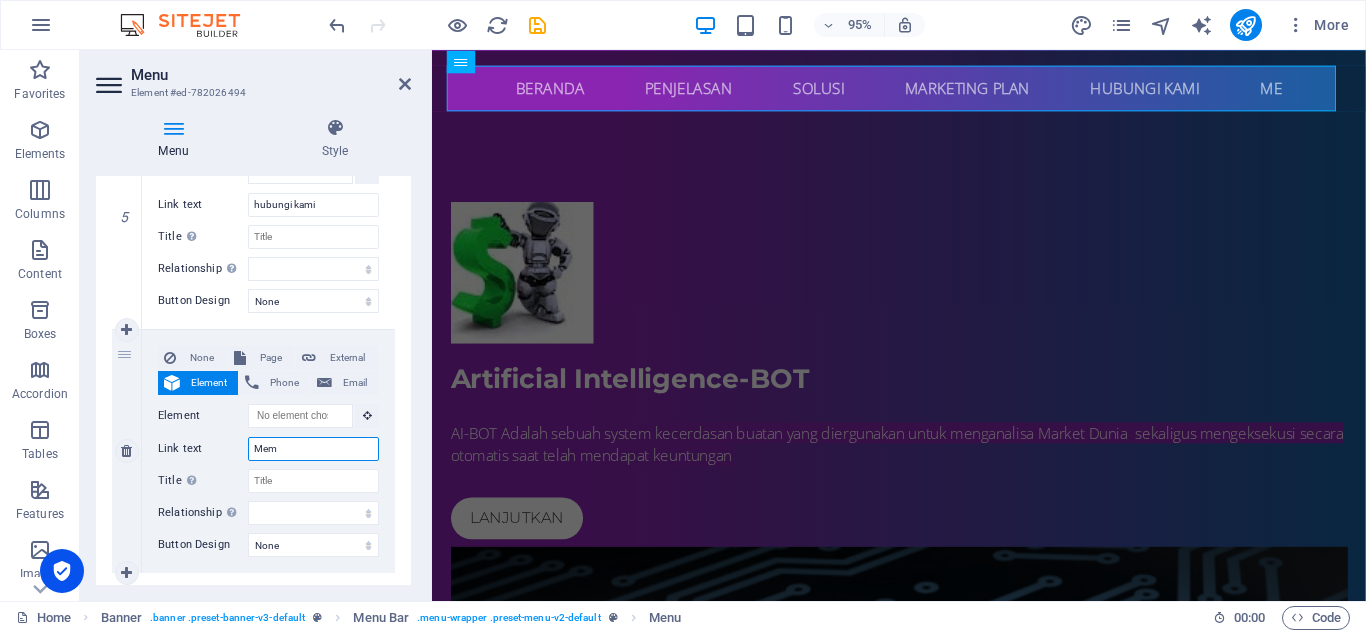 select 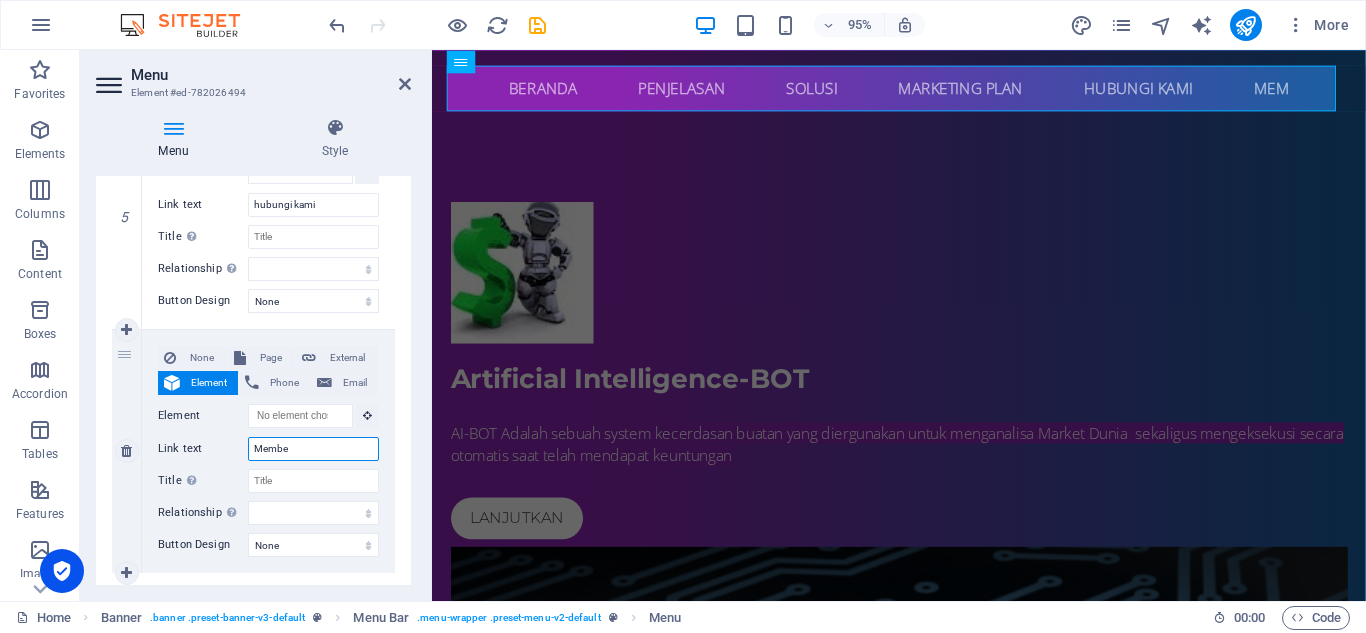 type on "Member" 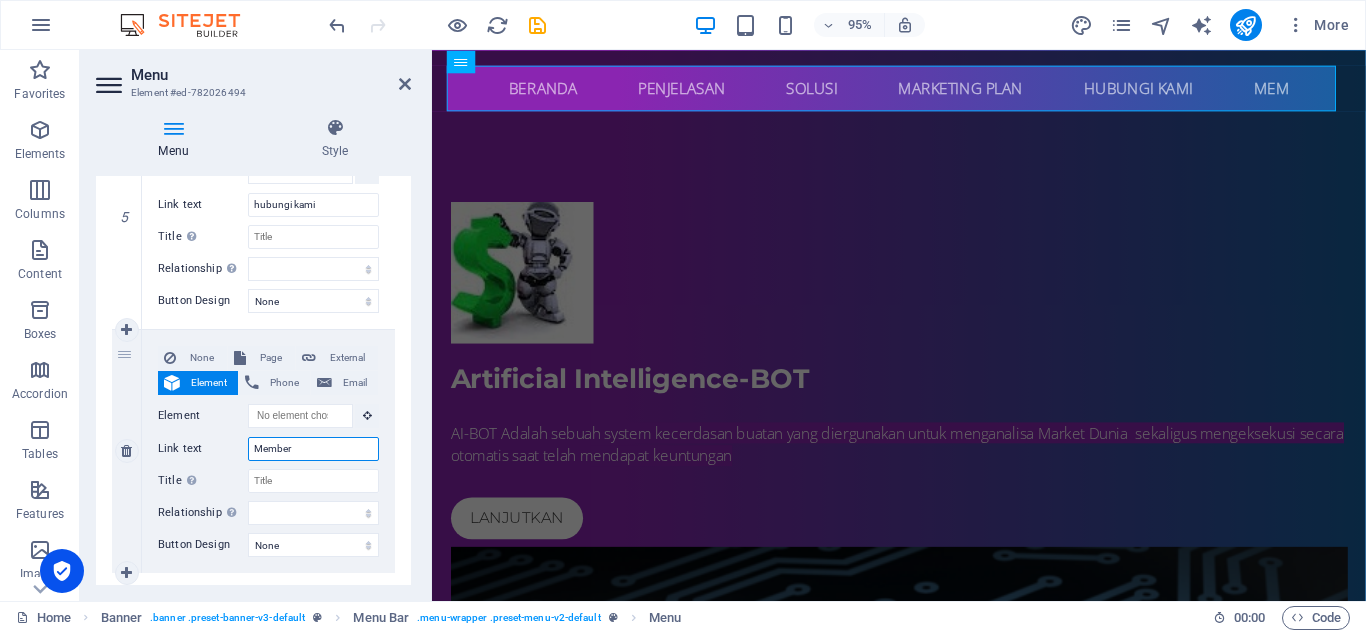 select 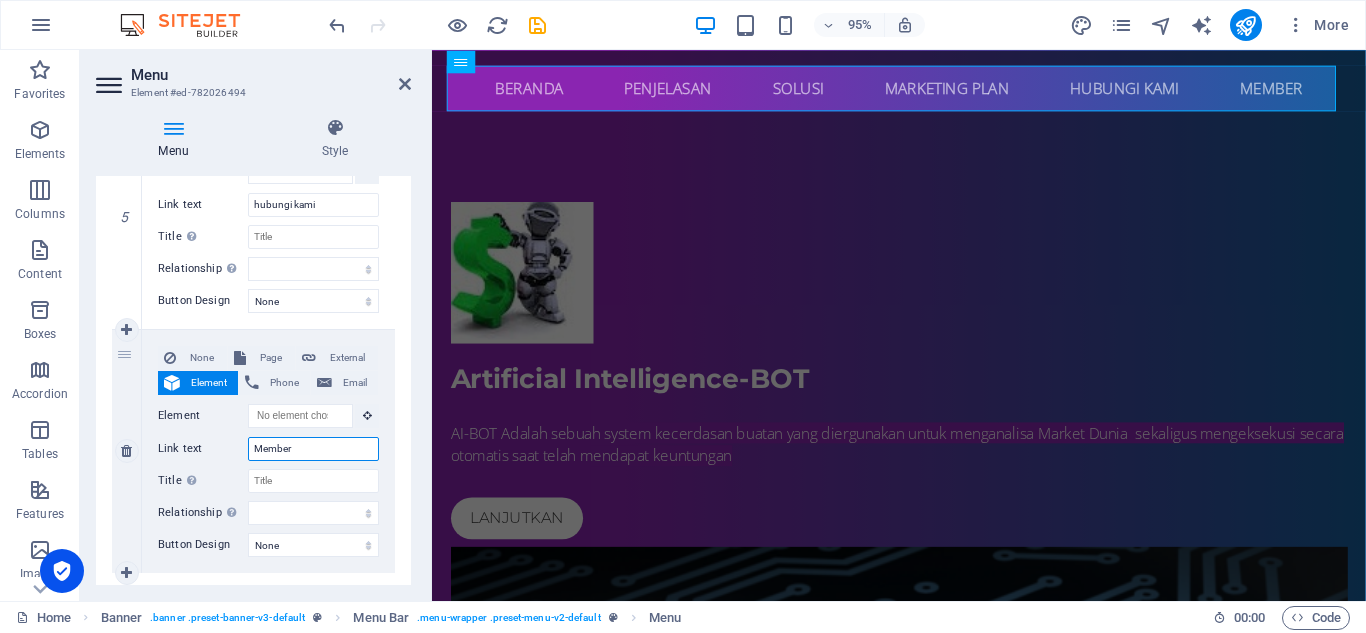 type on "Member" 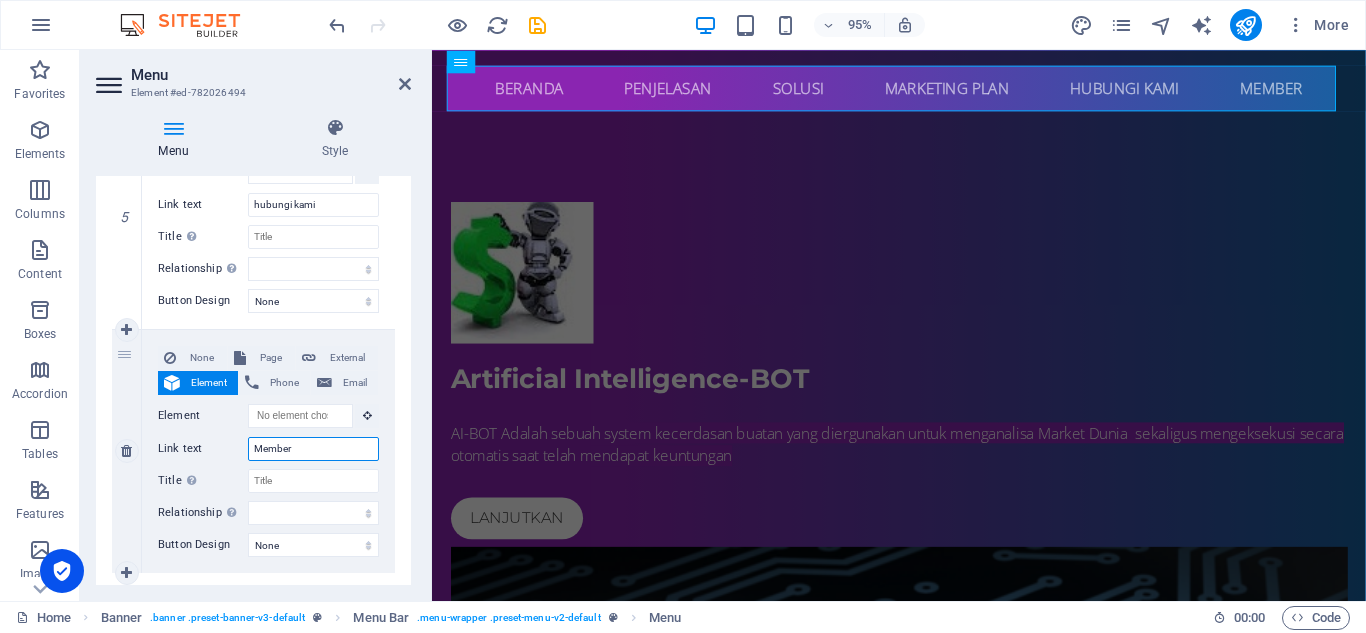 type on "Member A" 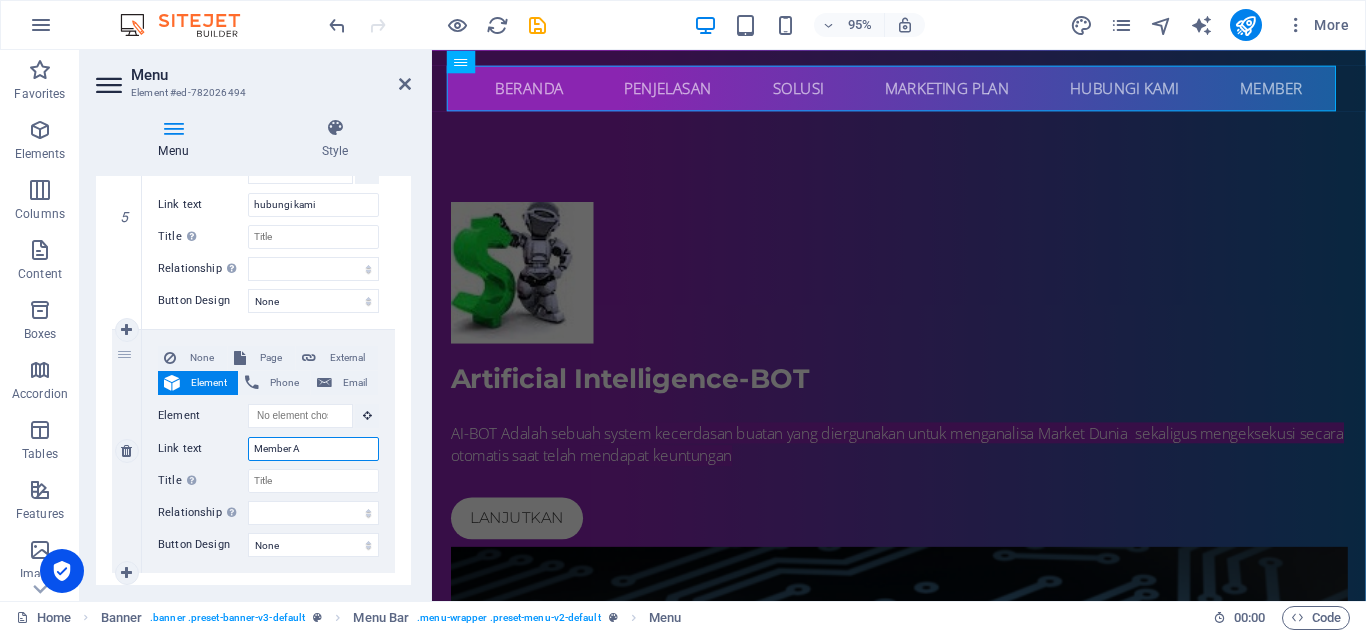 select 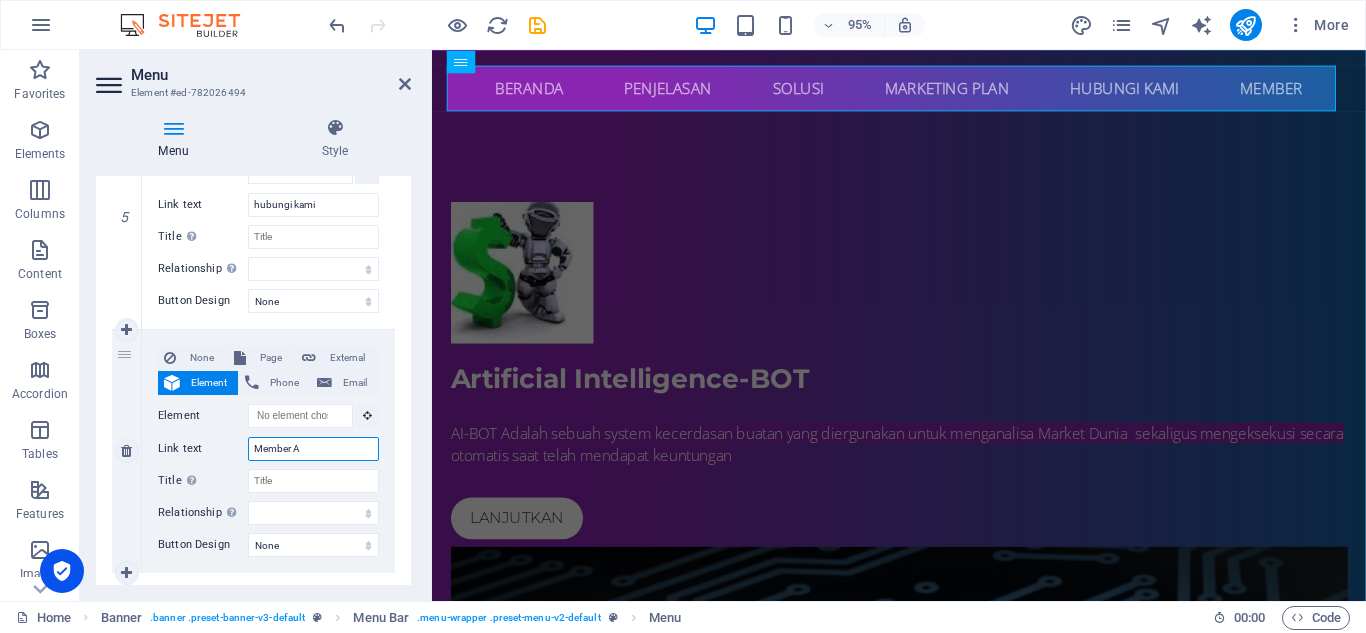 select 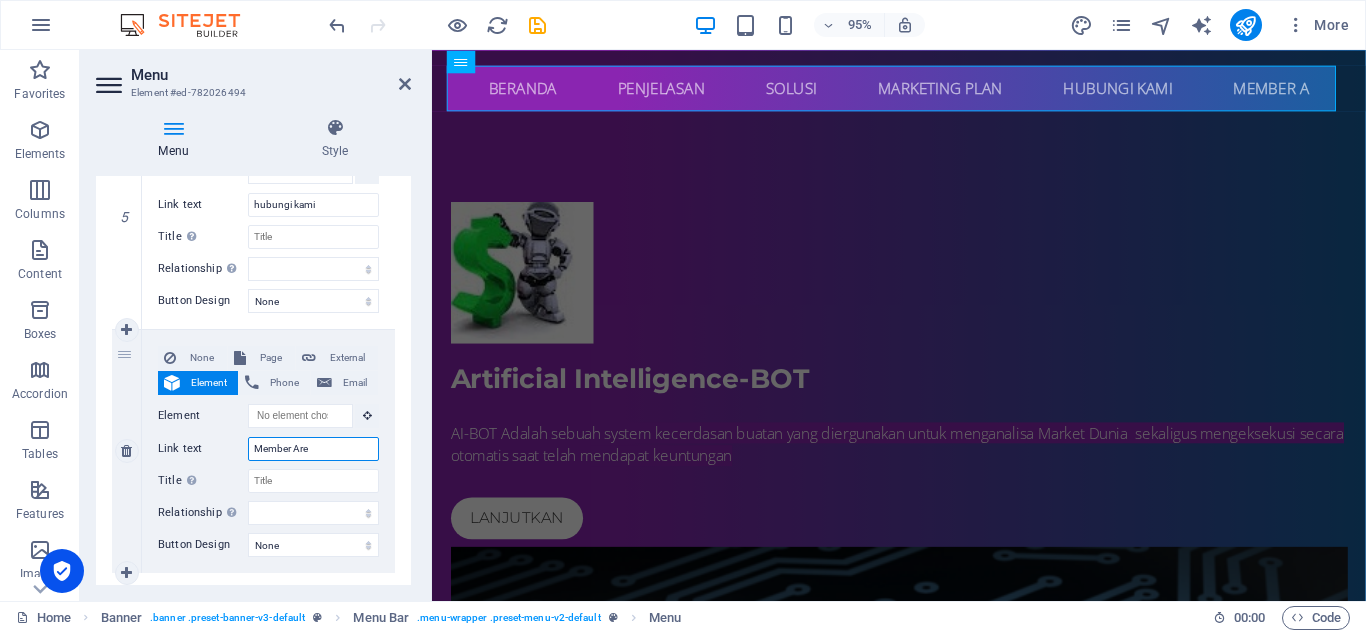 type on "Member Area" 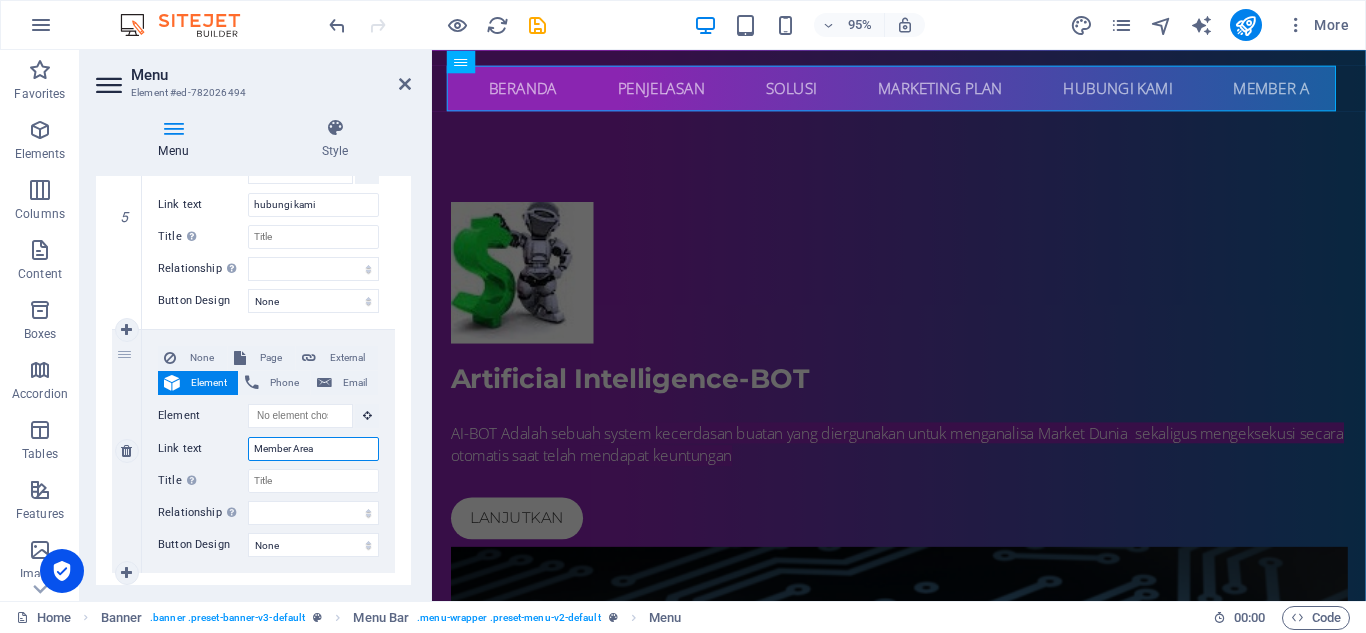select 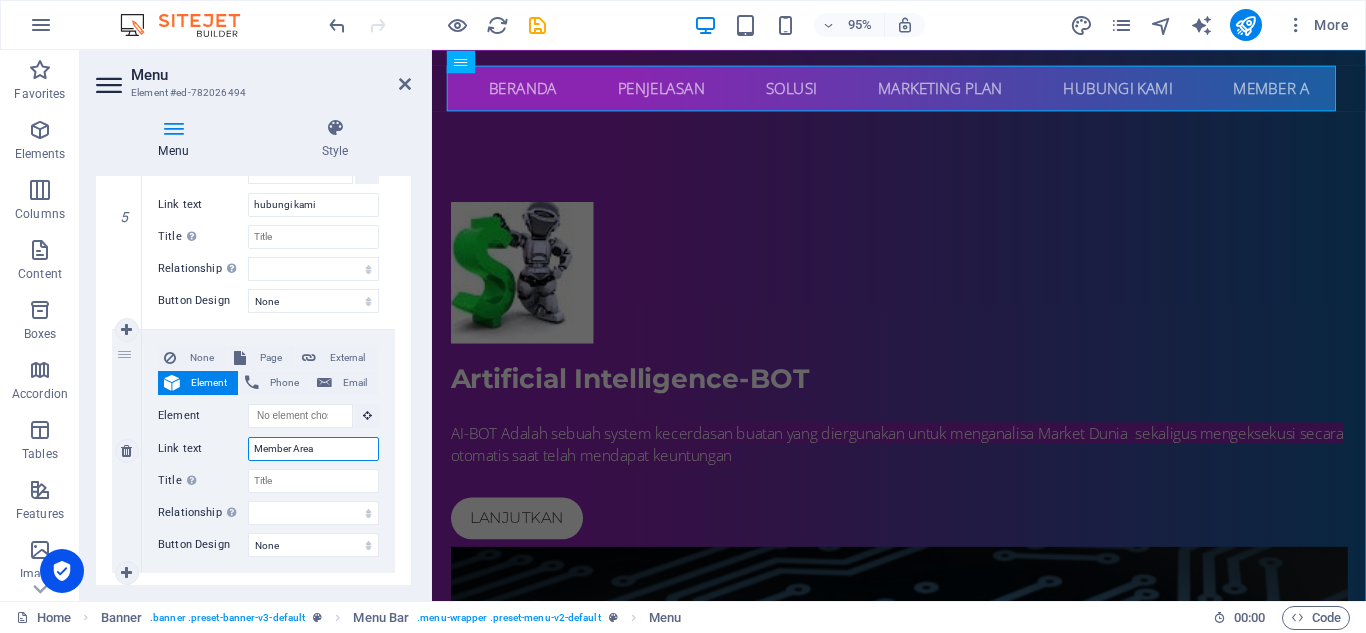 select 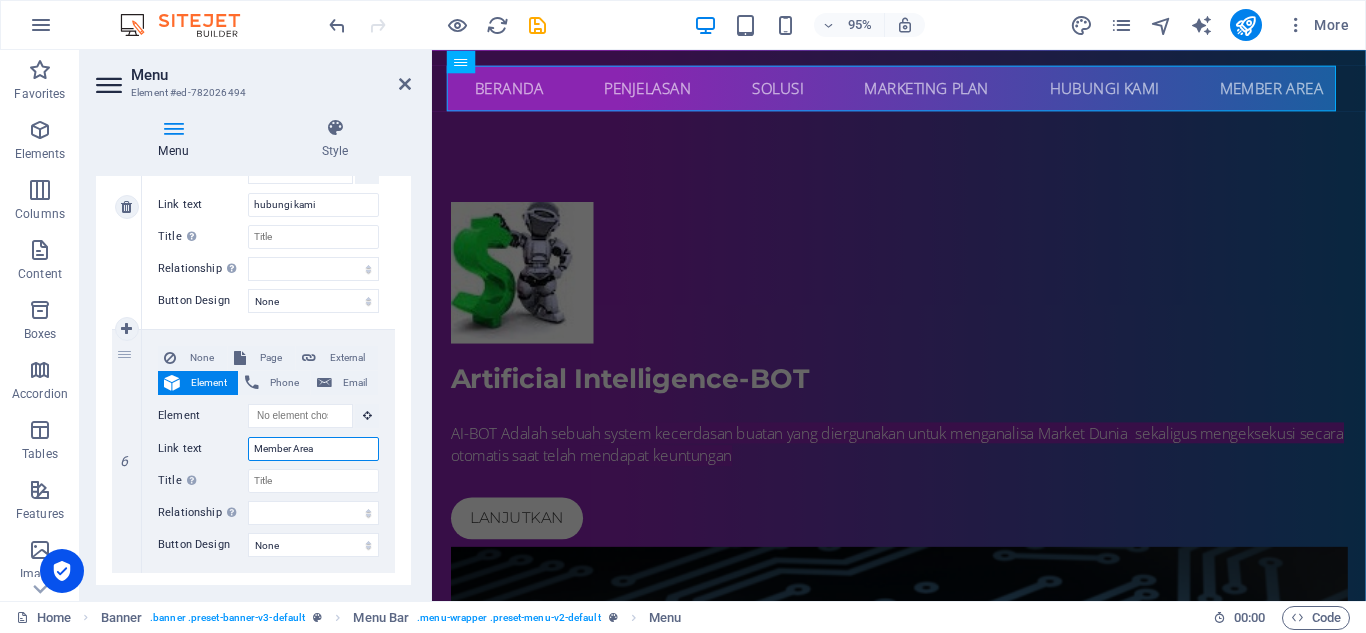 scroll, scrollTop: 1300, scrollLeft: 0, axis: vertical 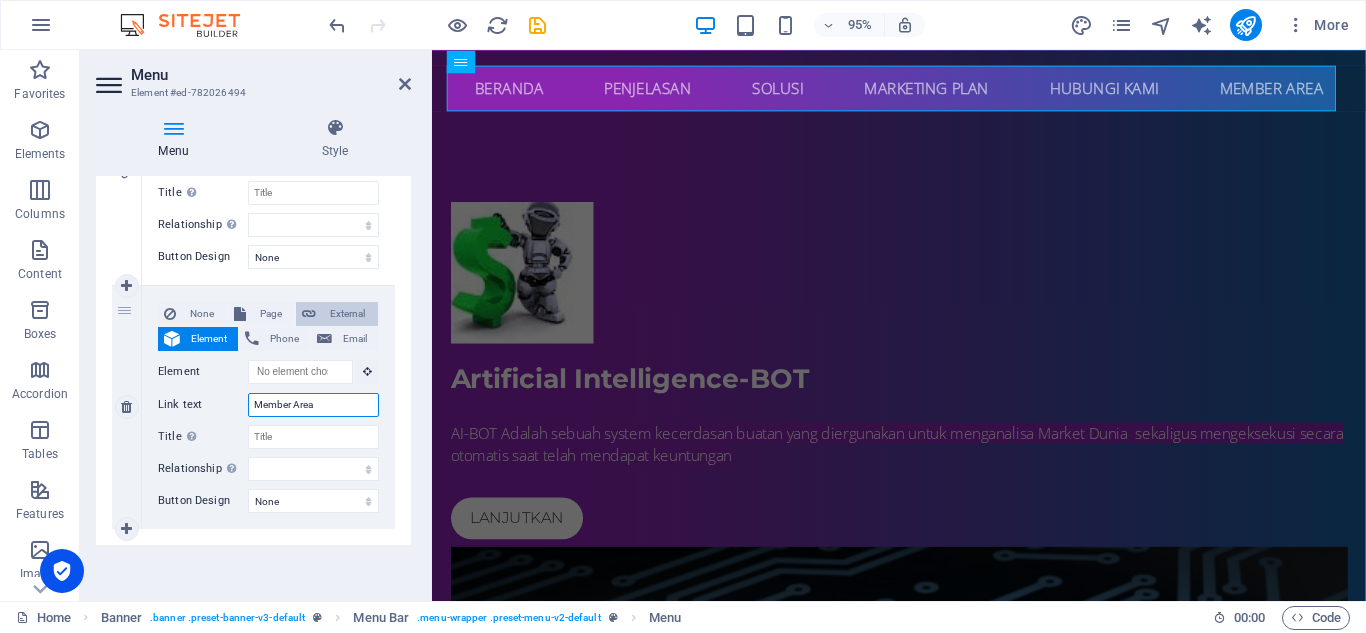 type on "Member Area" 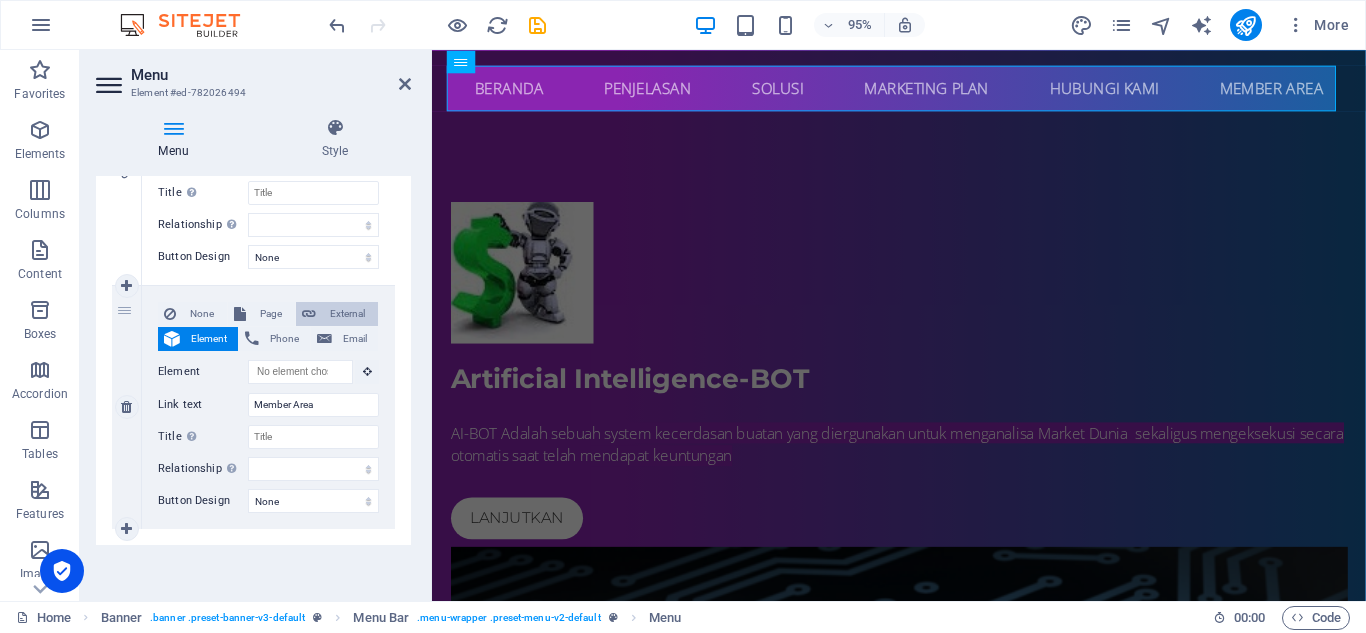 click on "External" at bounding box center [347, 314] 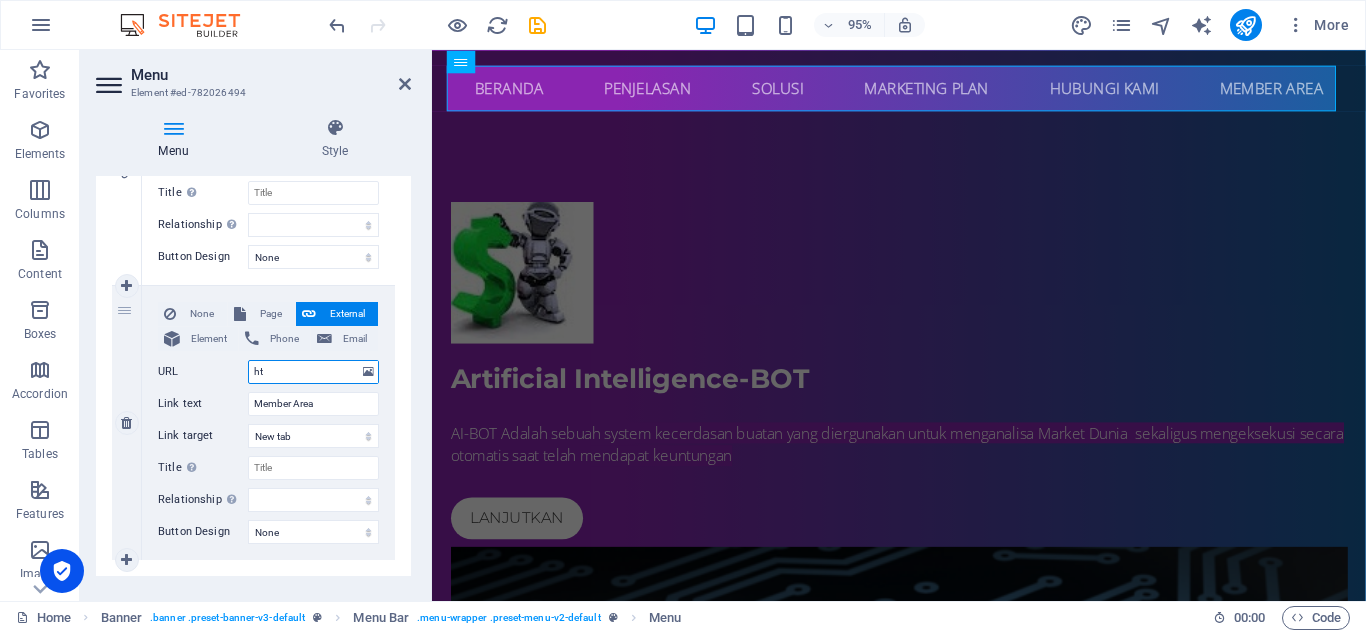 type on "htt" 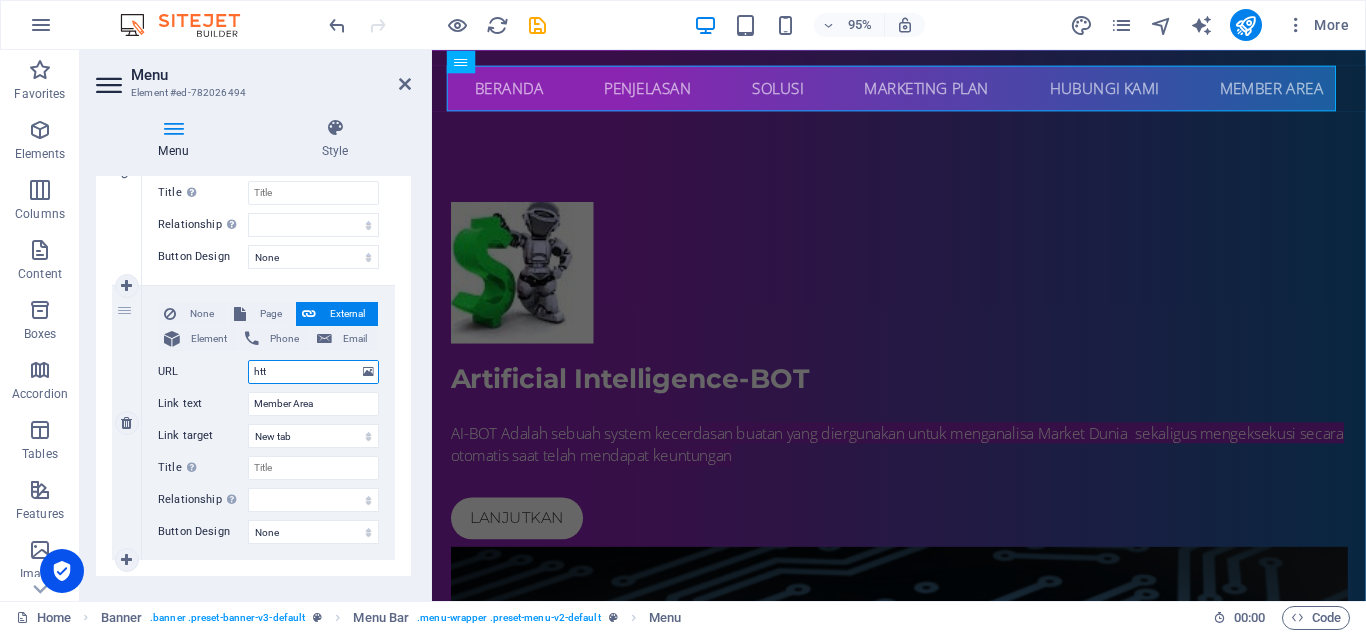 select 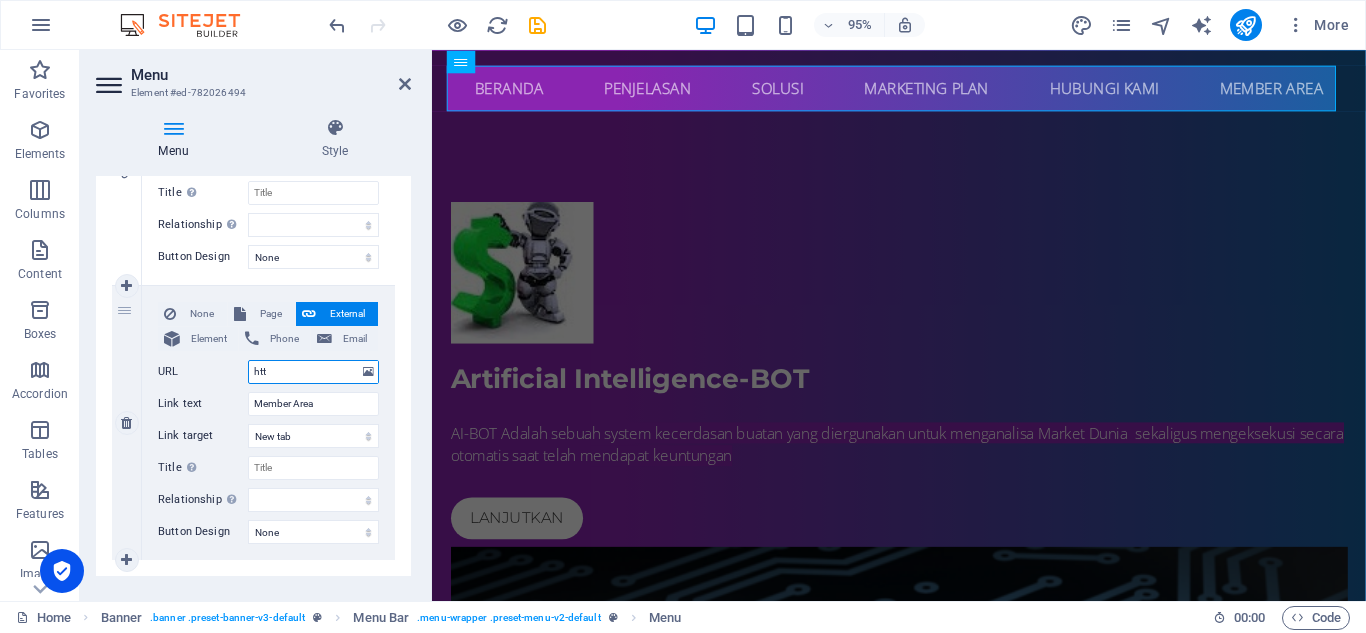 type on "http" 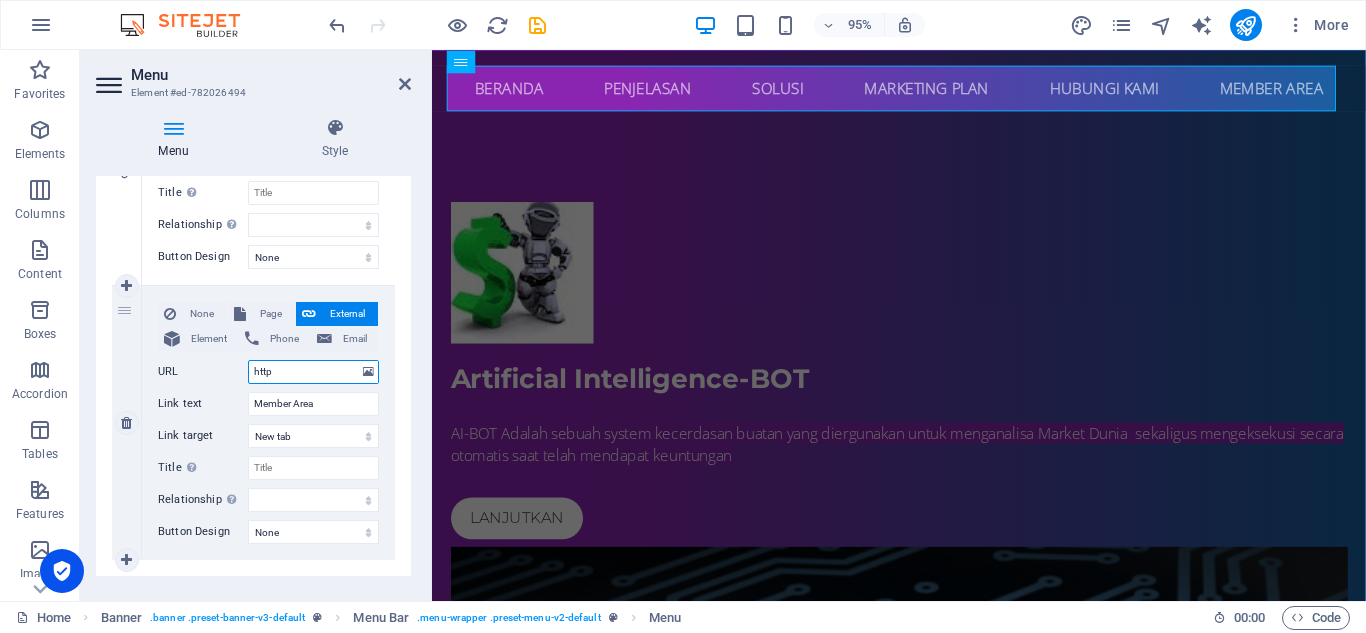 select 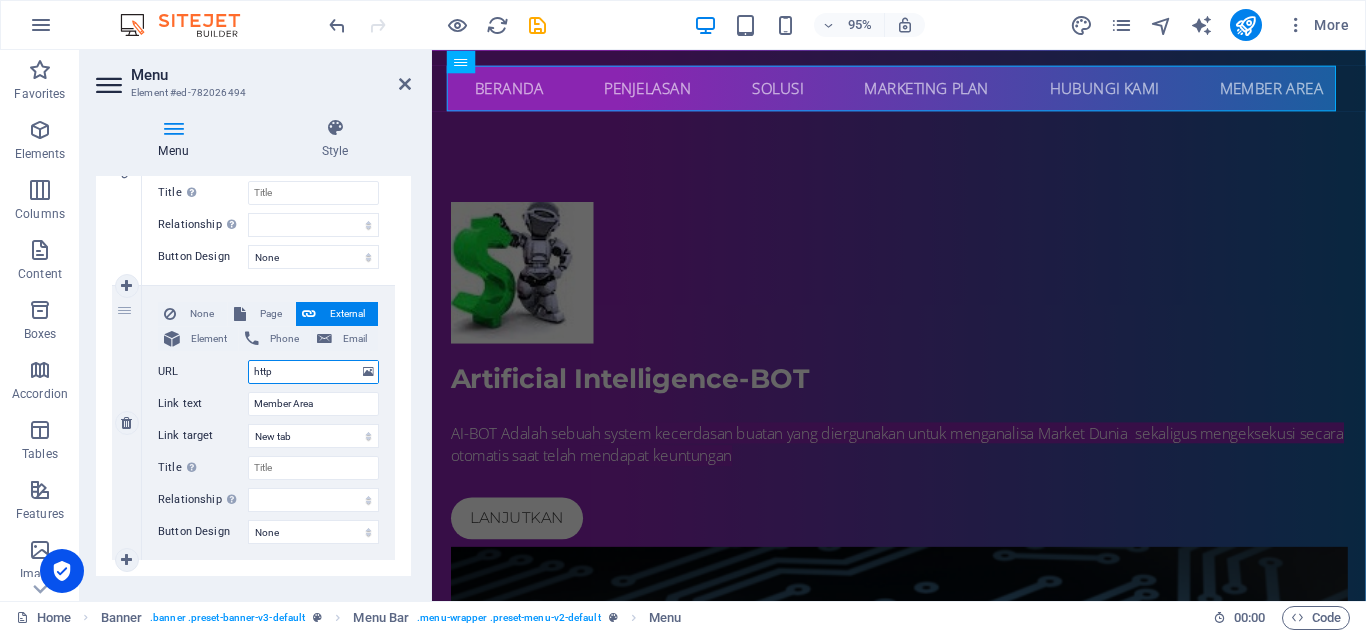 type on "https" 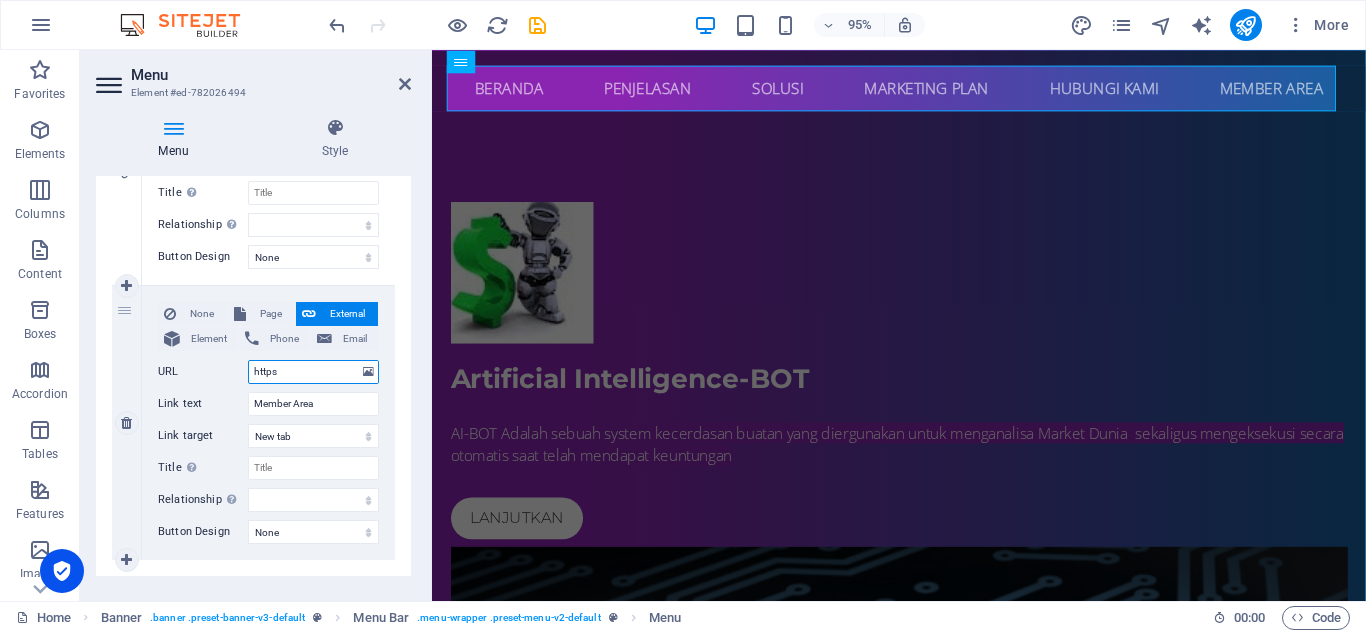 select 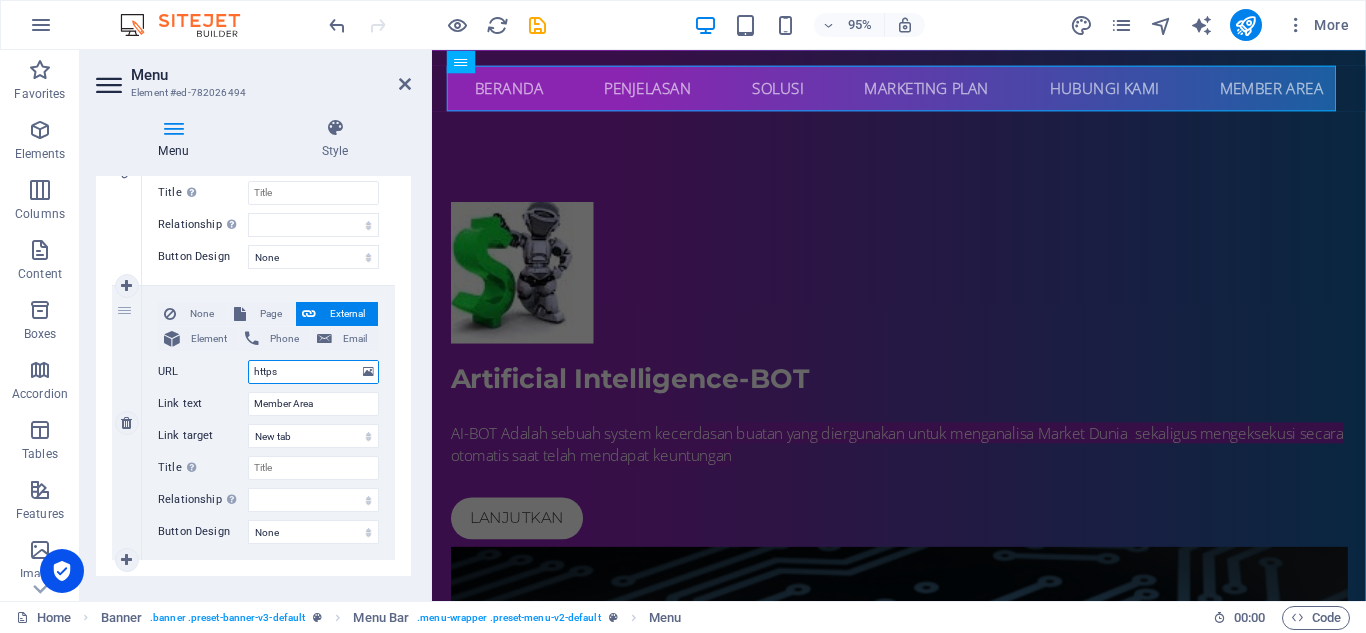 type on "https:" 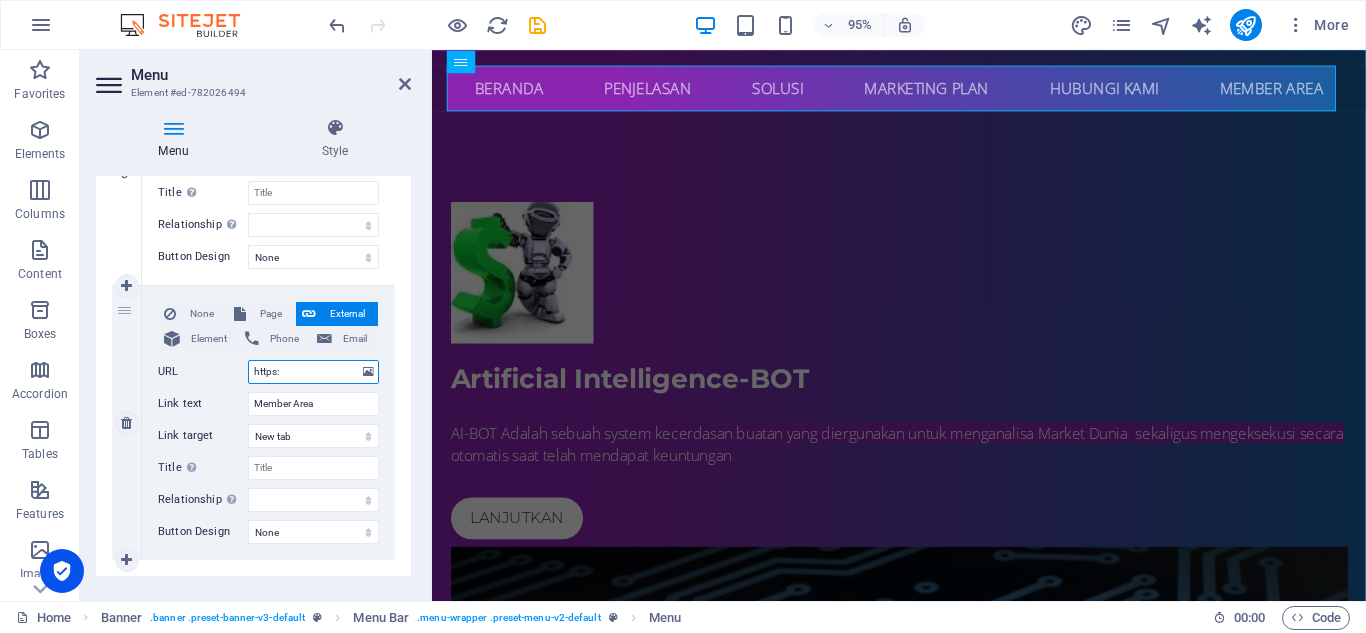 select 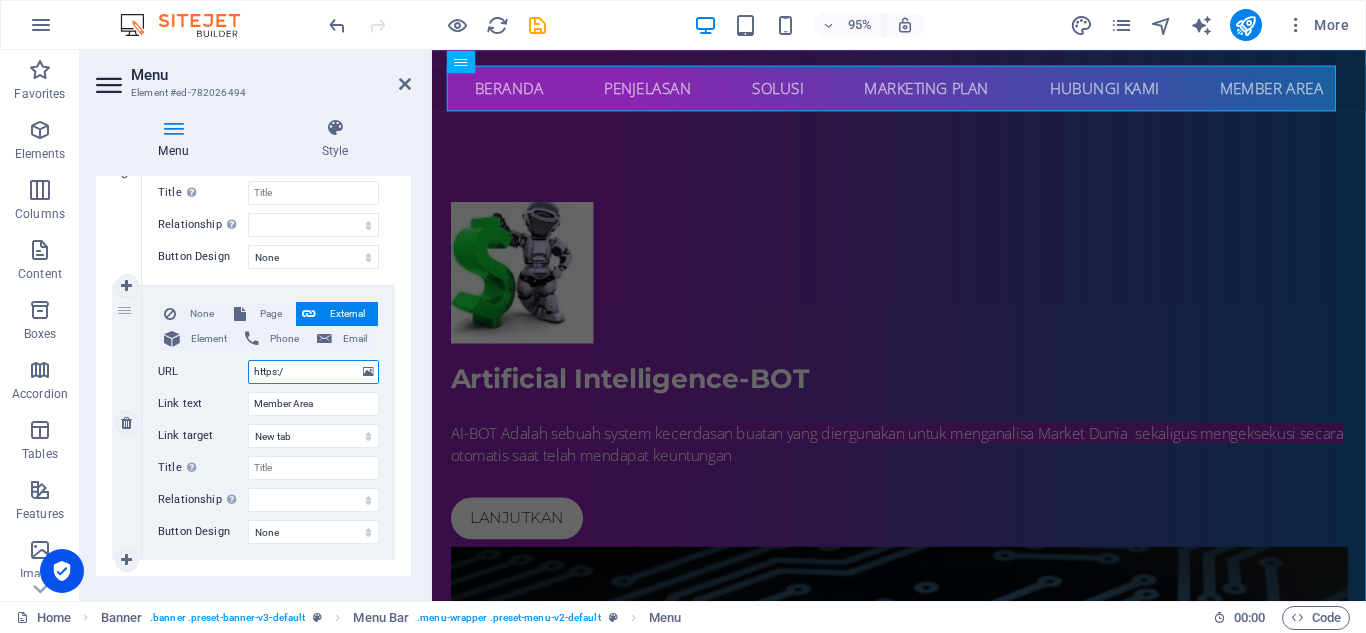 type on "https://" 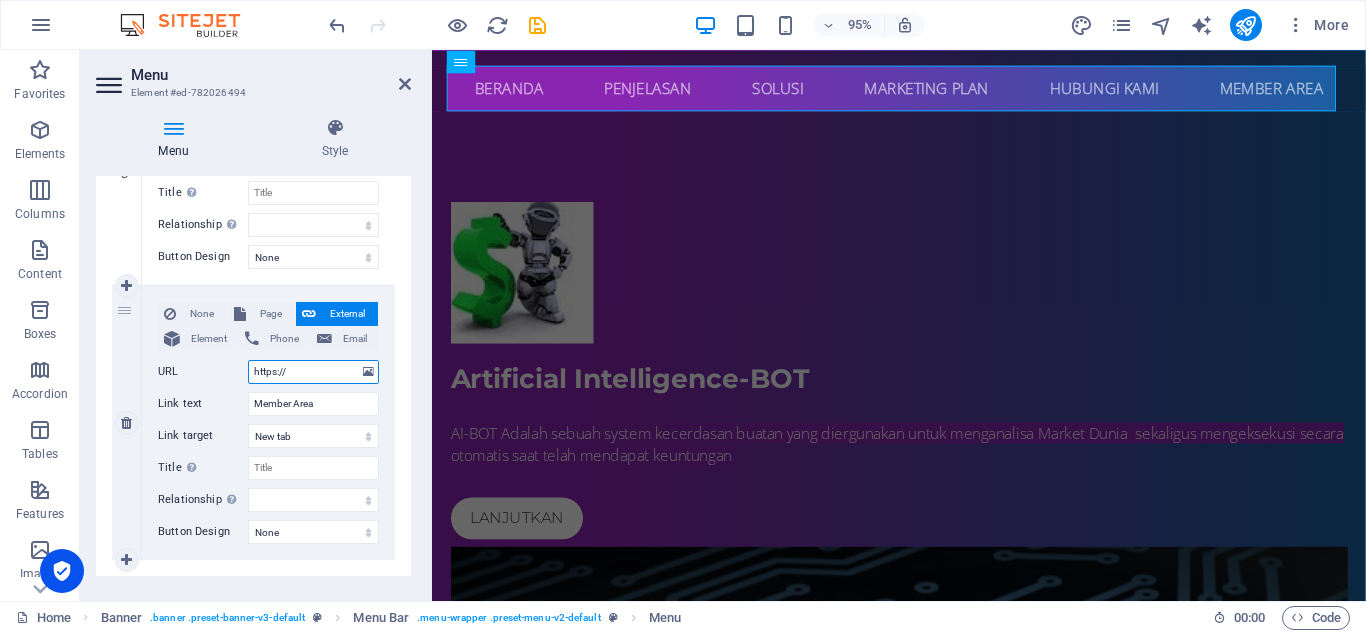 select 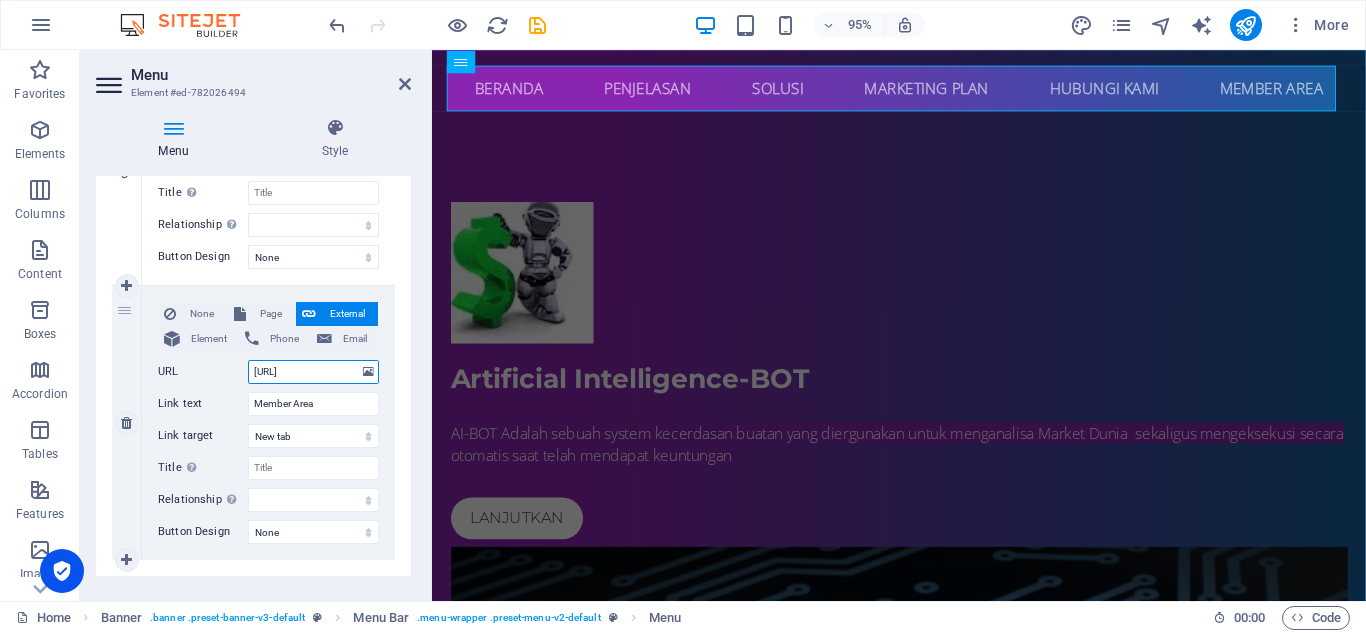 select 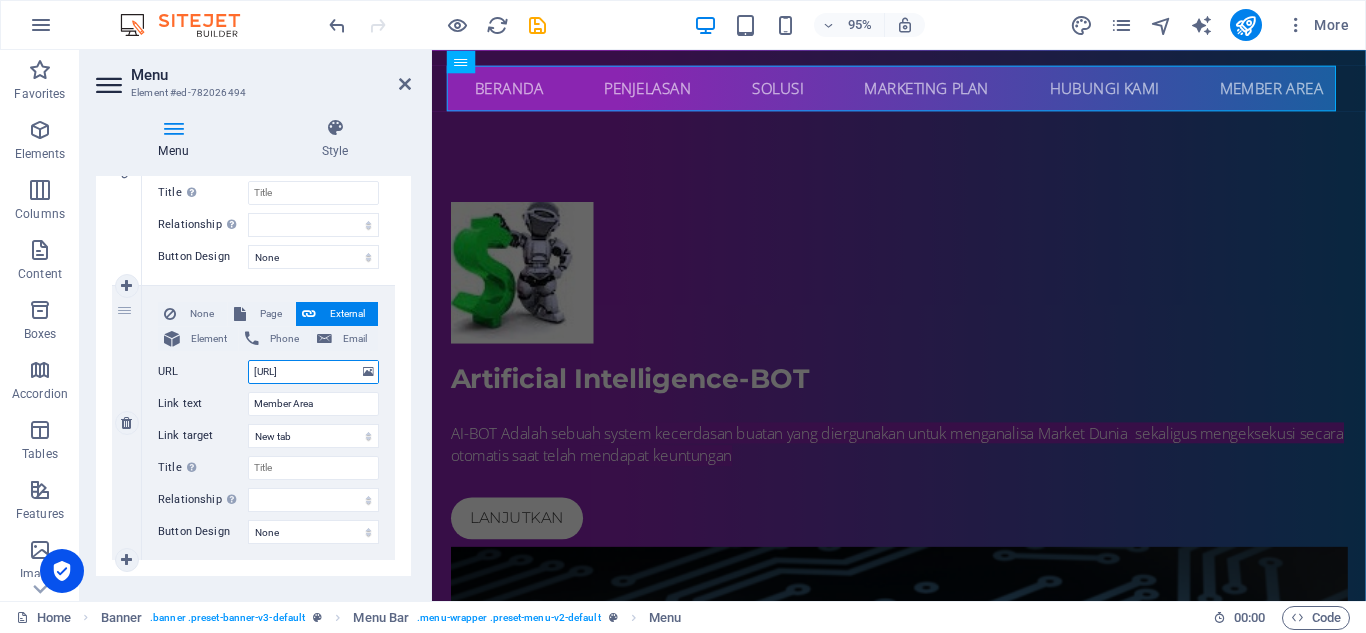 select 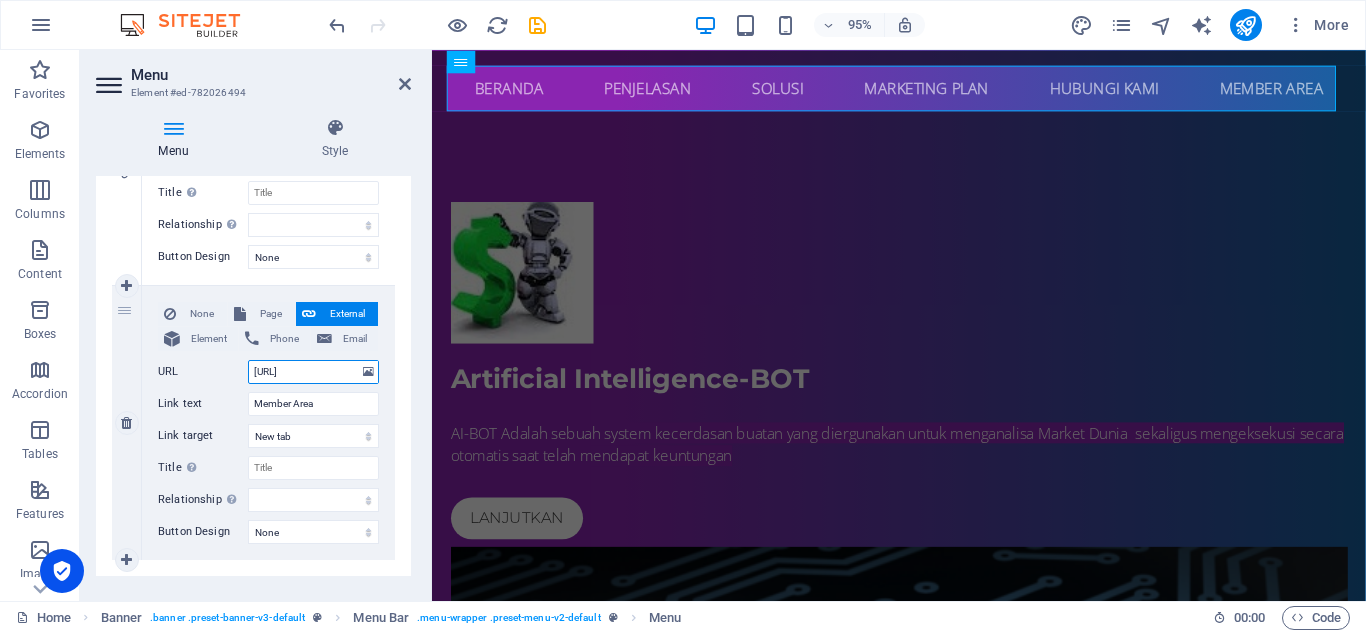 type on "[URL]" 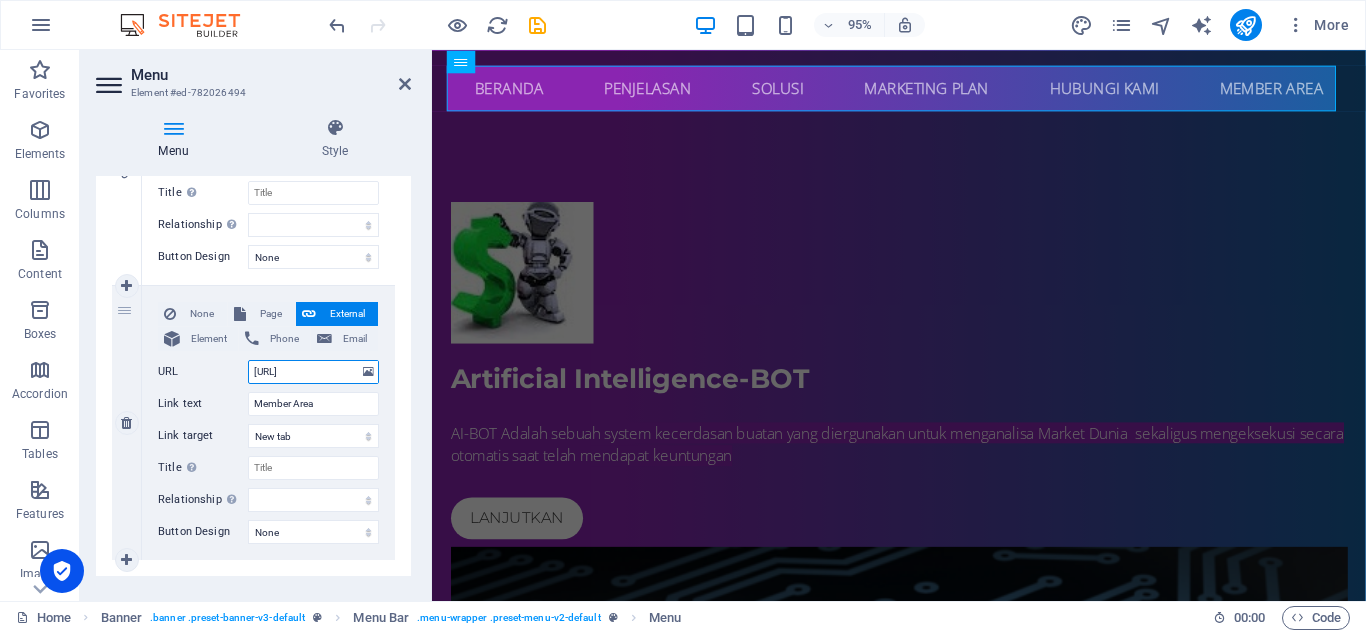 select 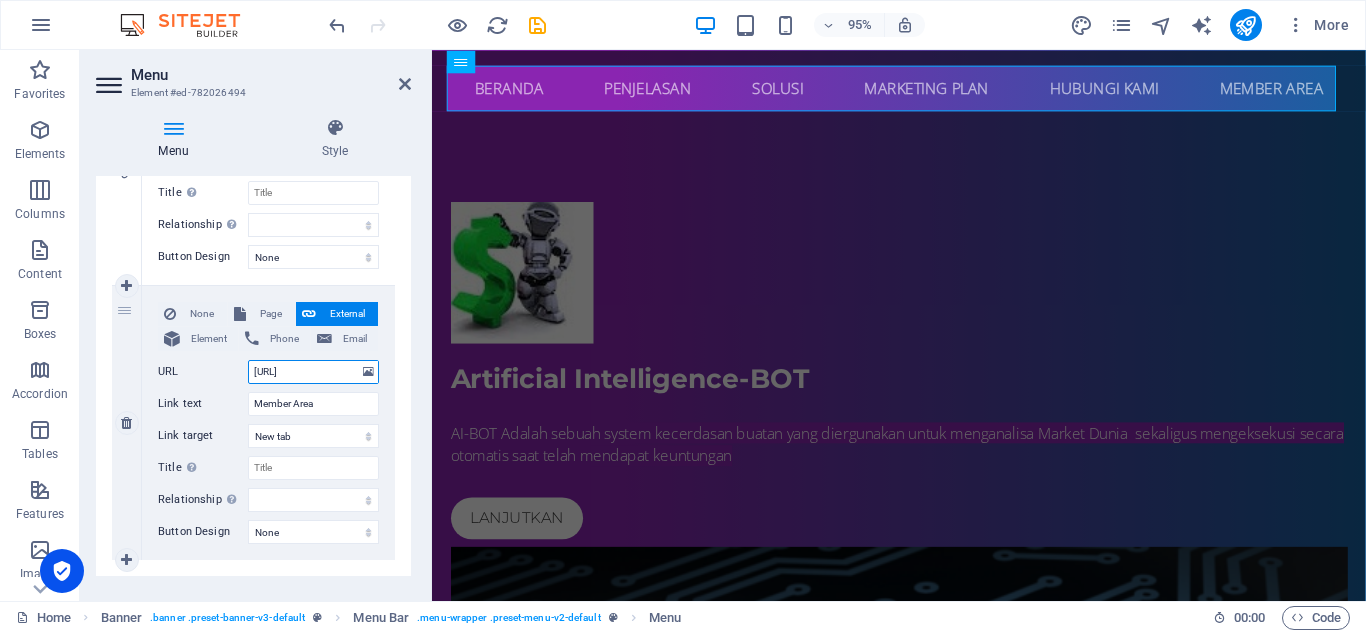 type on "[URL]" 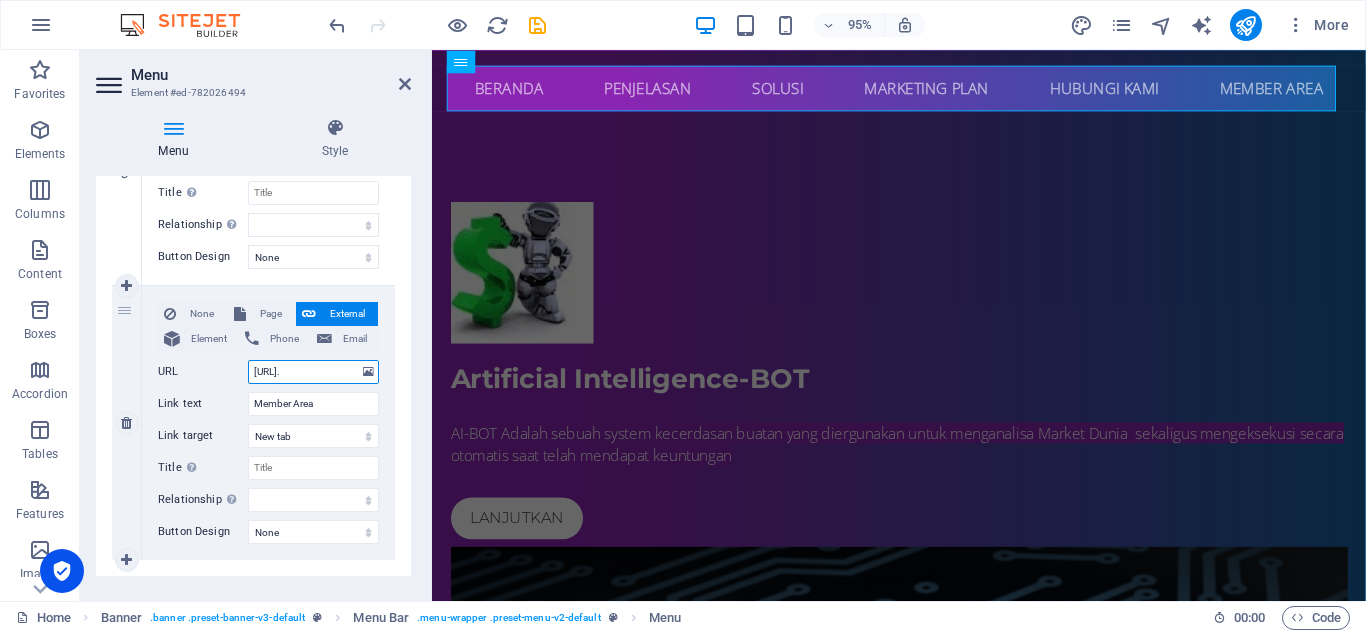 type on "[URL]" 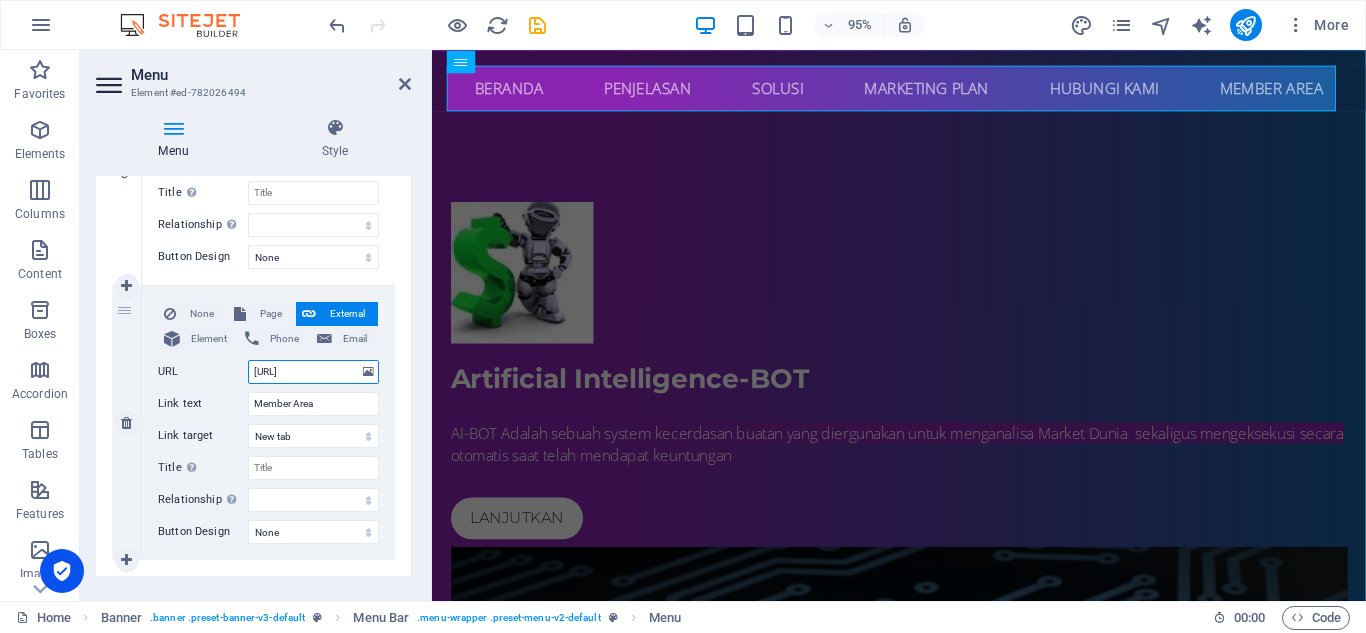 select 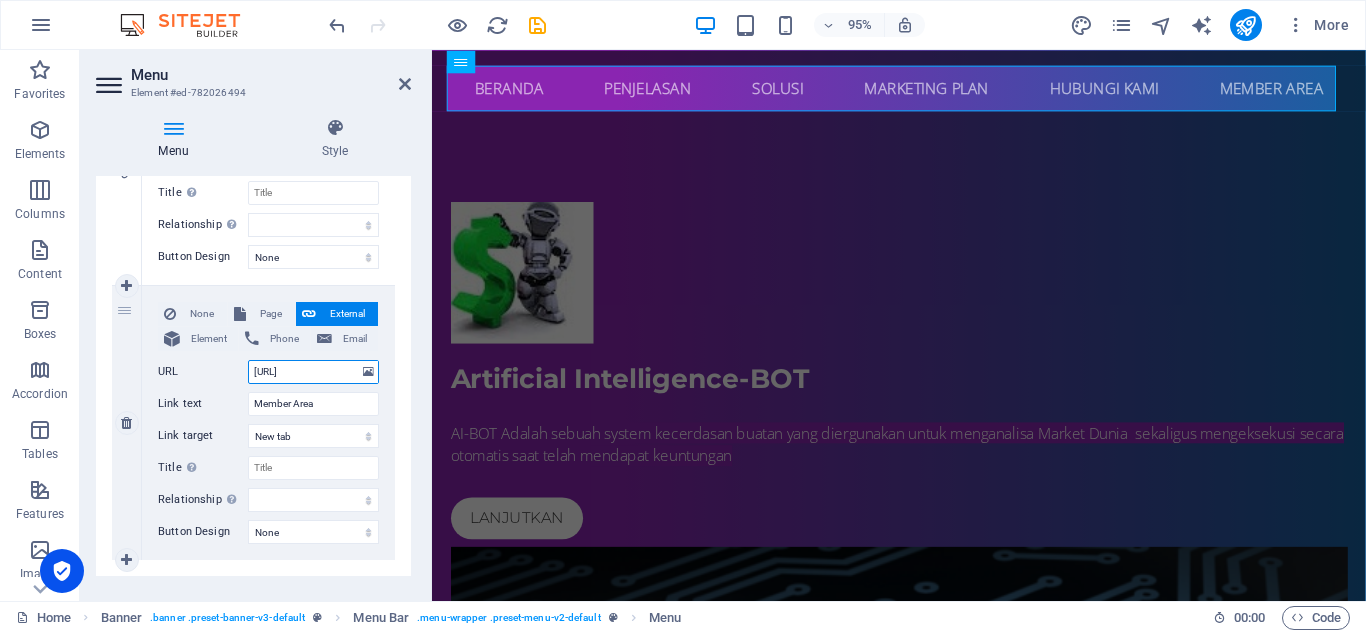 type on "[URL][DOMAIN_NAME]" 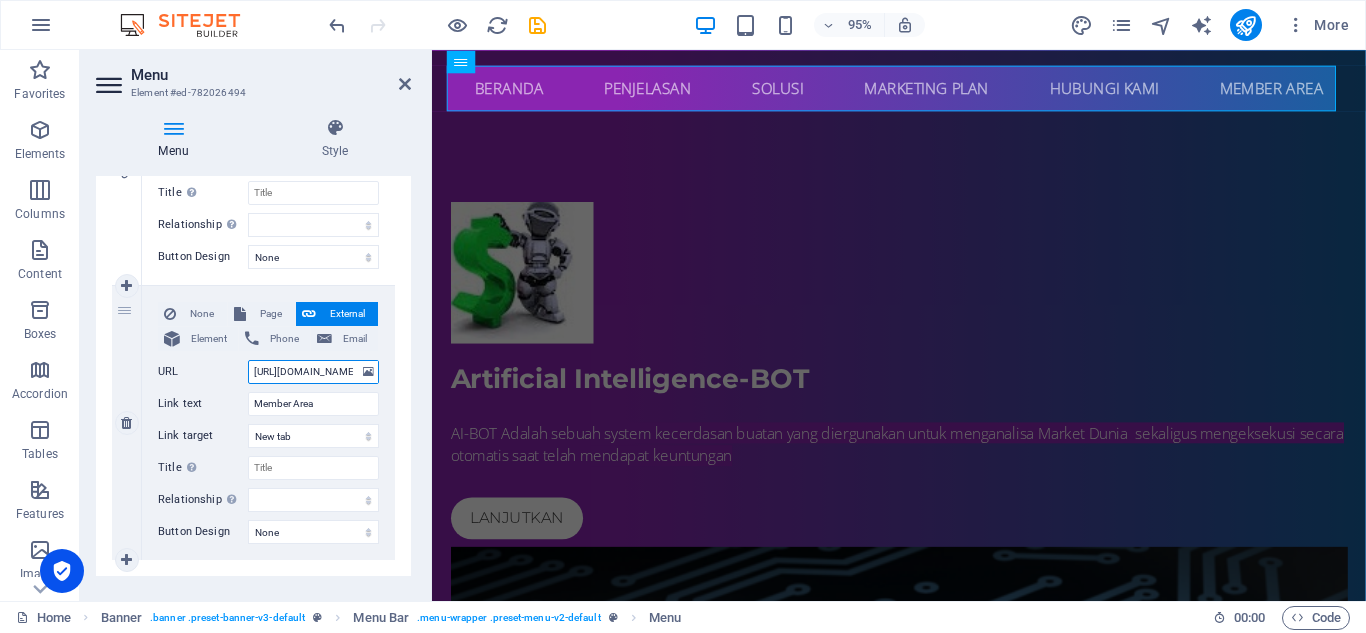 select 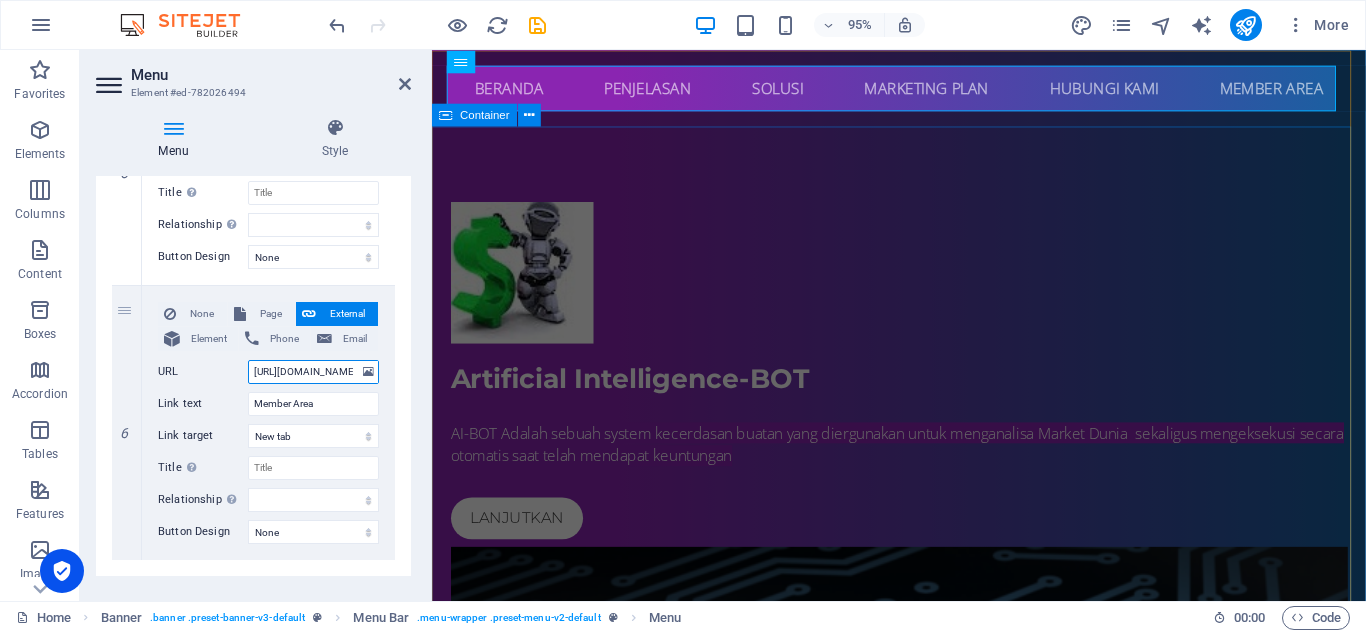 type on "[URL][DOMAIN_NAME]" 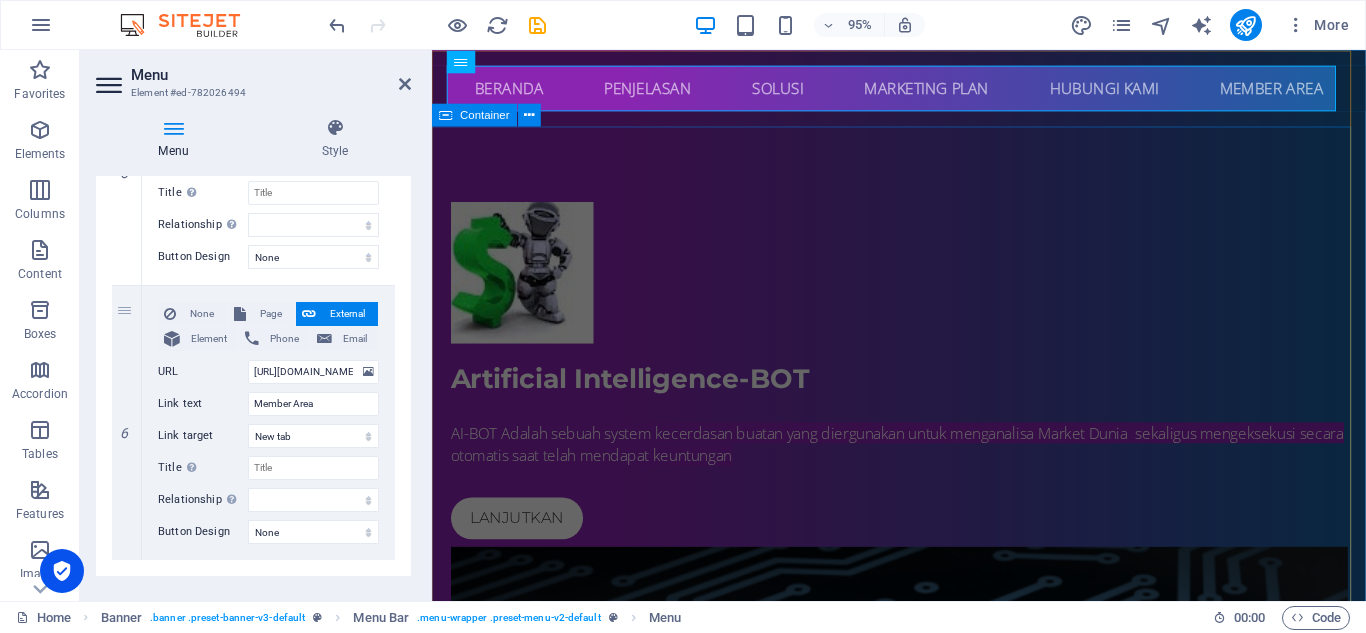 click on "Artificial Intelligence-BOT AI-BOT Adalah sebuah system kecerdasan buatan yang diergunakan untuk menganalisa Market Dunia  sekaligus mengeksekusi secara otomatis saat telah mendapat keuntungan Lanjutkan" at bounding box center (923, 765) 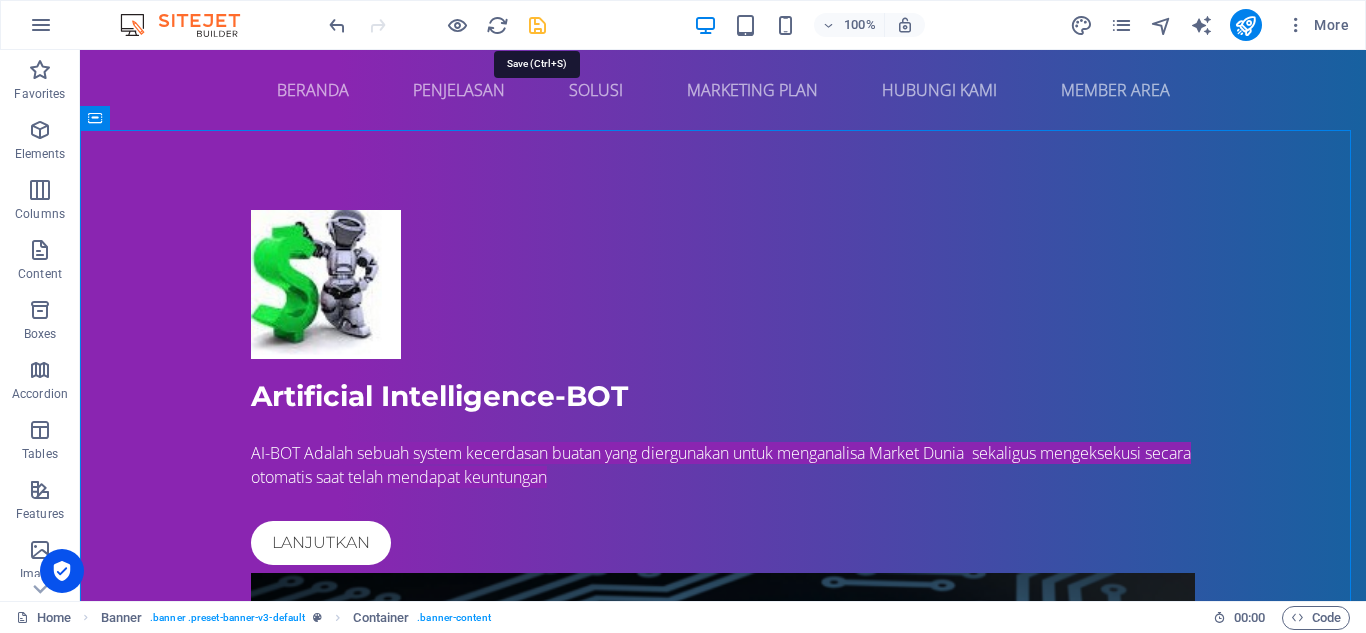 click at bounding box center [537, 25] 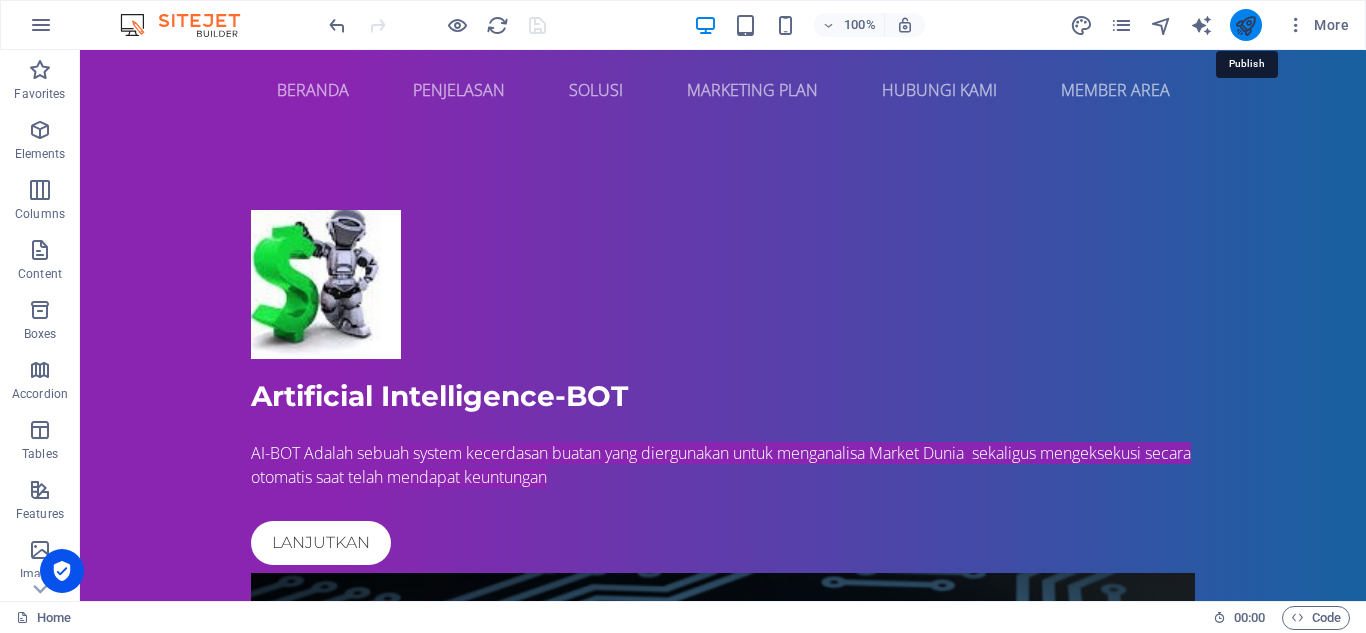 click at bounding box center (1245, 25) 